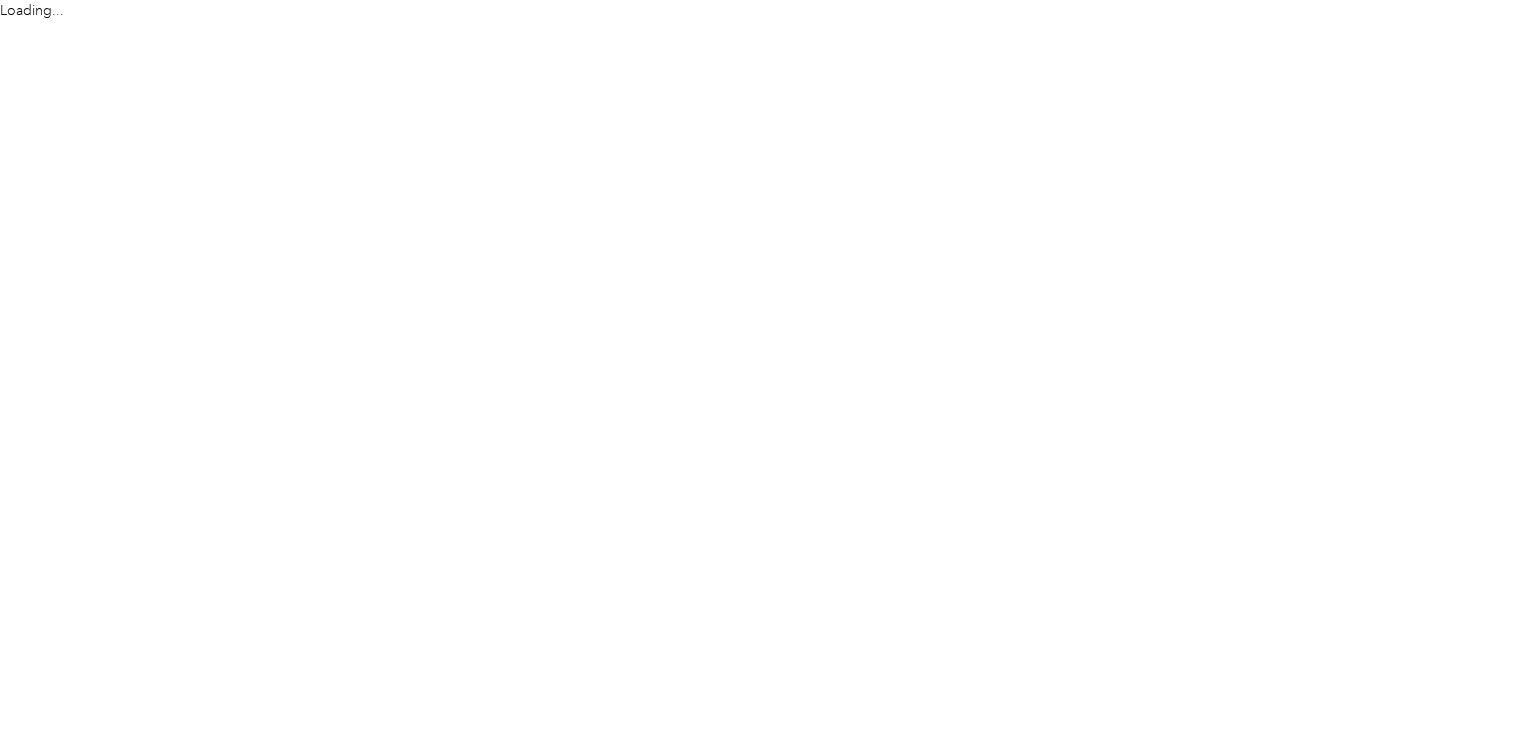 scroll, scrollTop: 0, scrollLeft: 0, axis: both 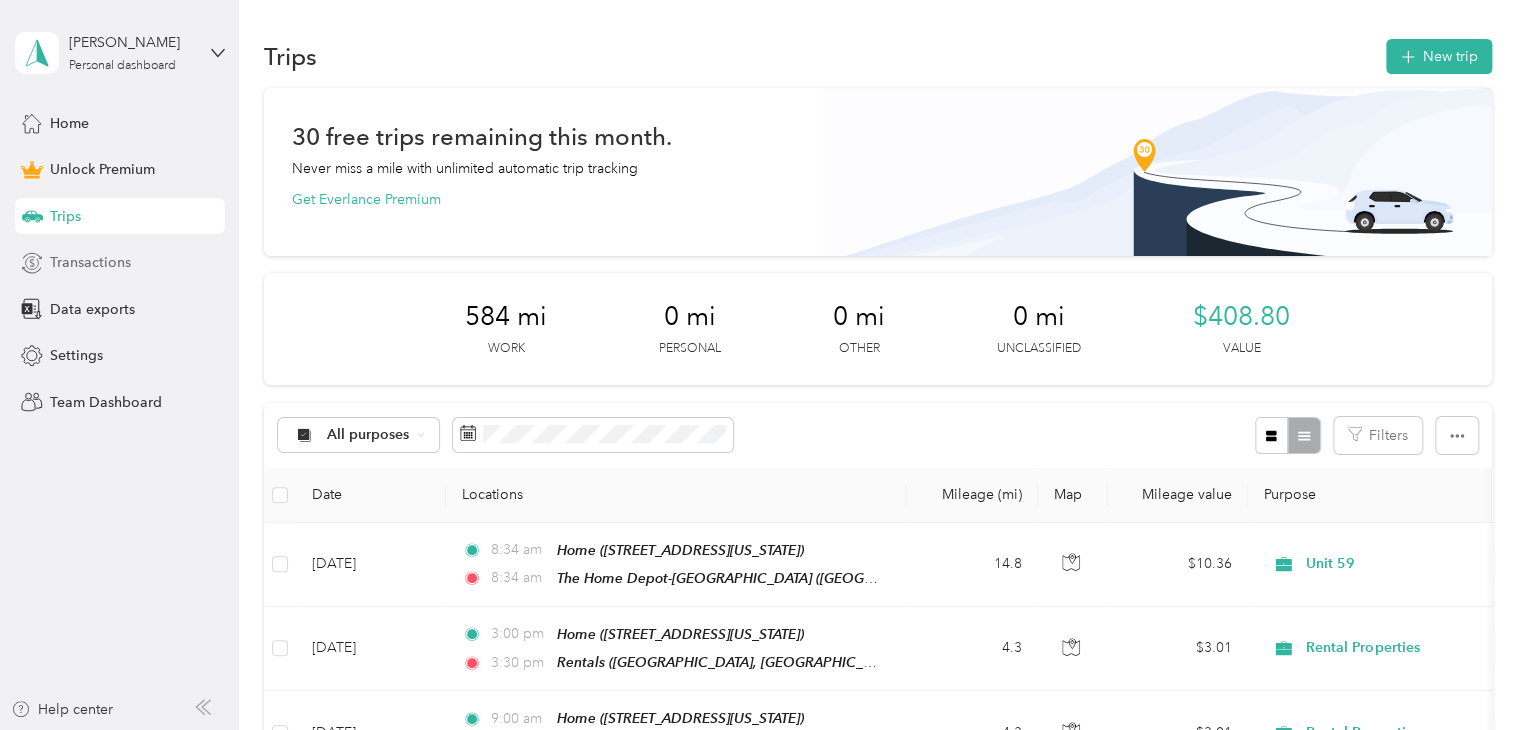 click on "Transactions" at bounding box center [90, 262] 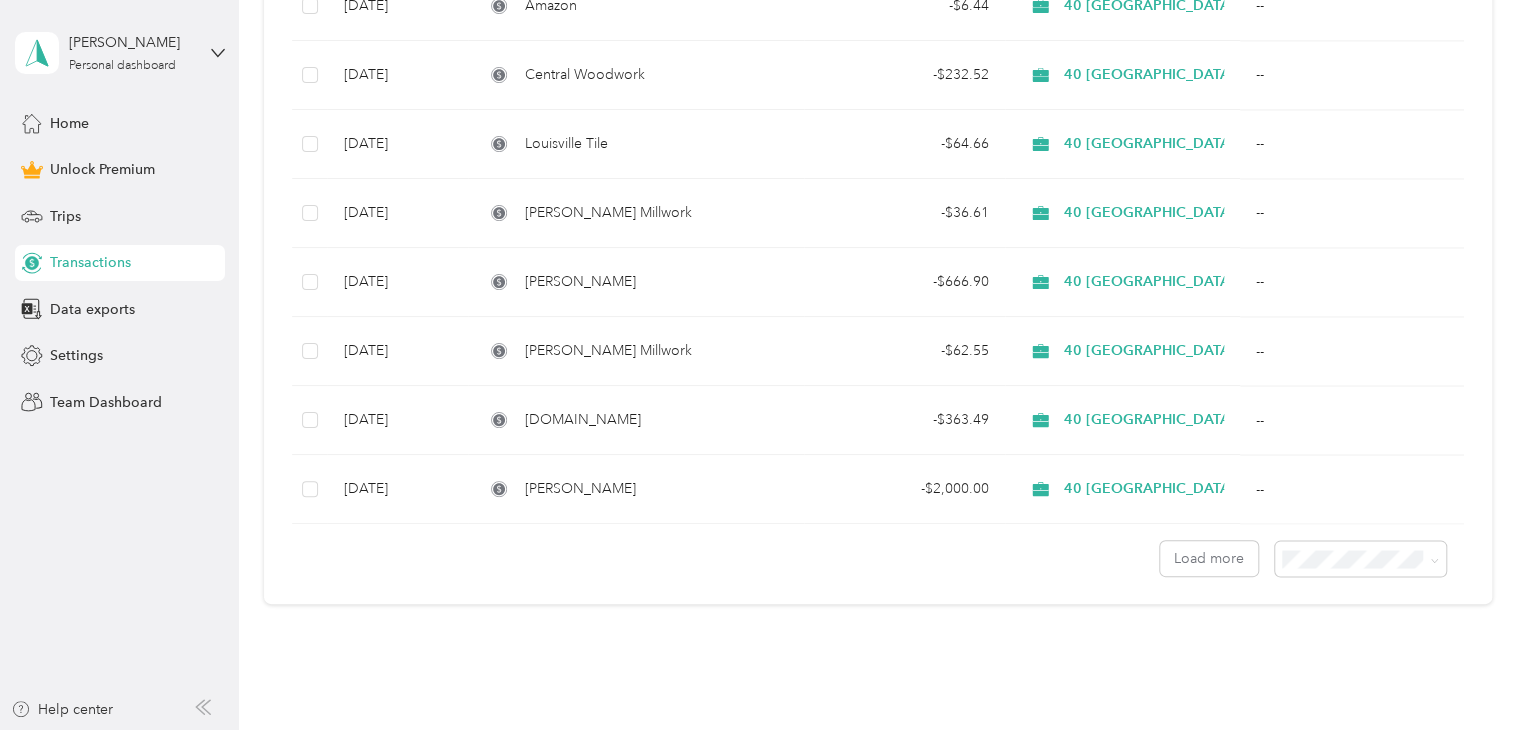 scroll, scrollTop: 1543, scrollLeft: 0, axis: vertical 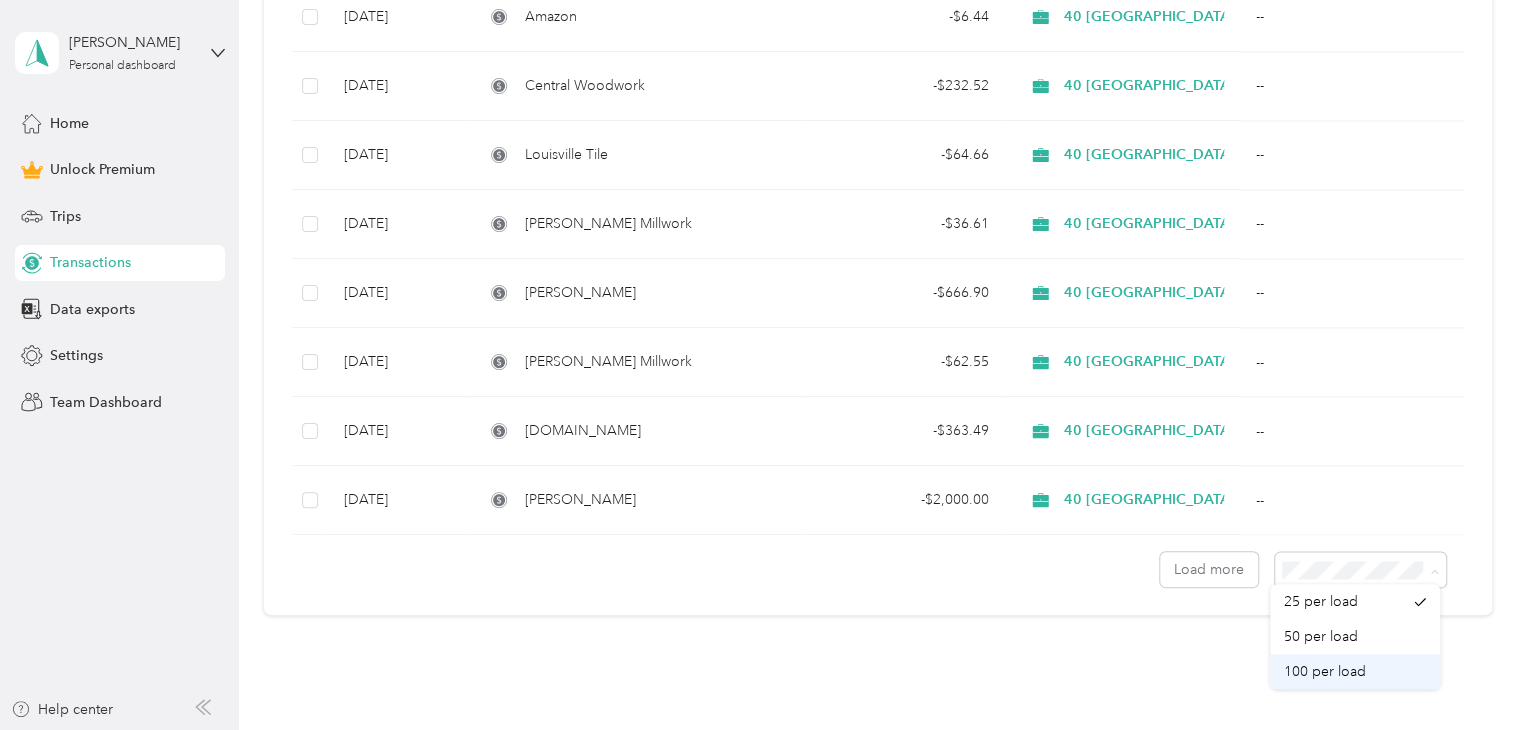 click on "100 per load" at bounding box center [1325, 671] 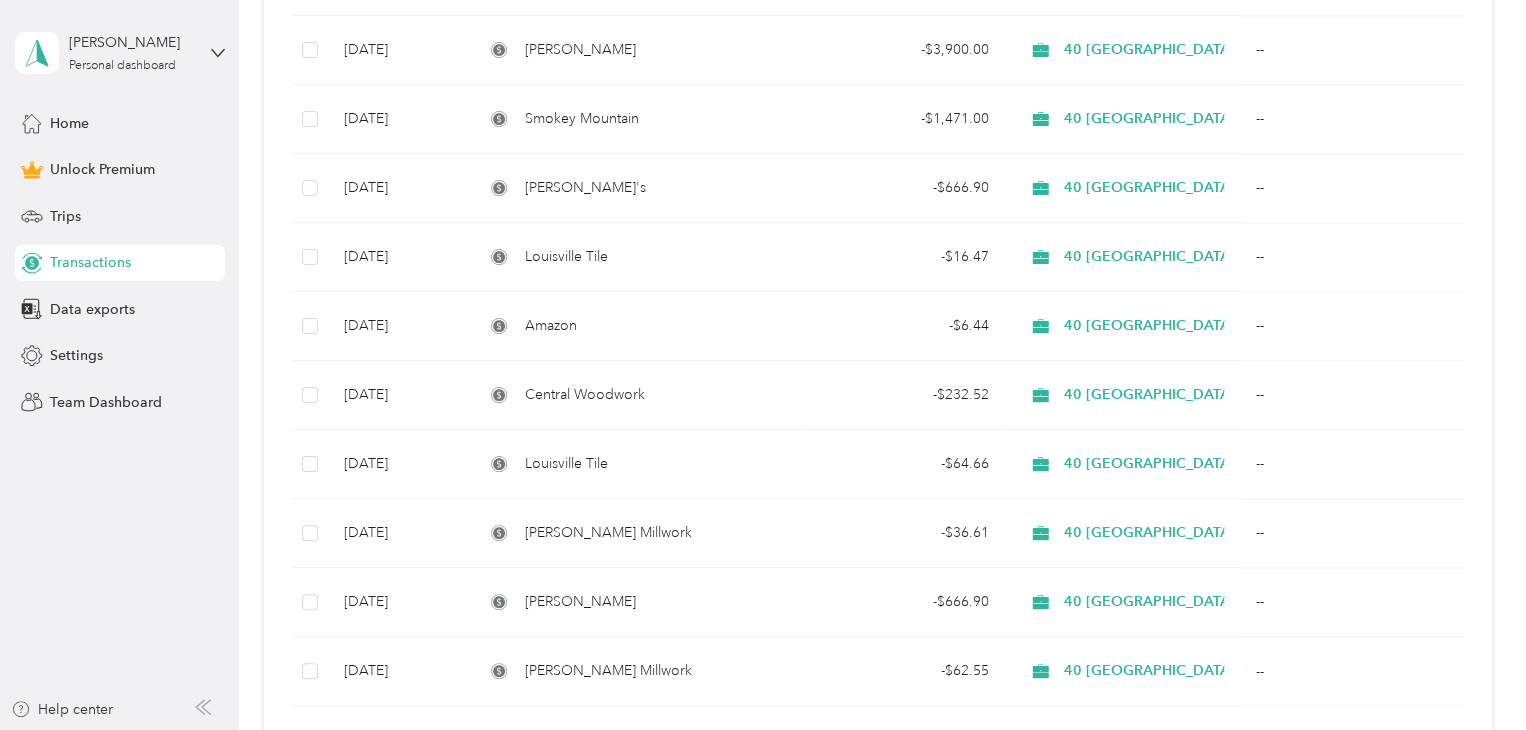 scroll, scrollTop: 1233, scrollLeft: 0, axis: vertical 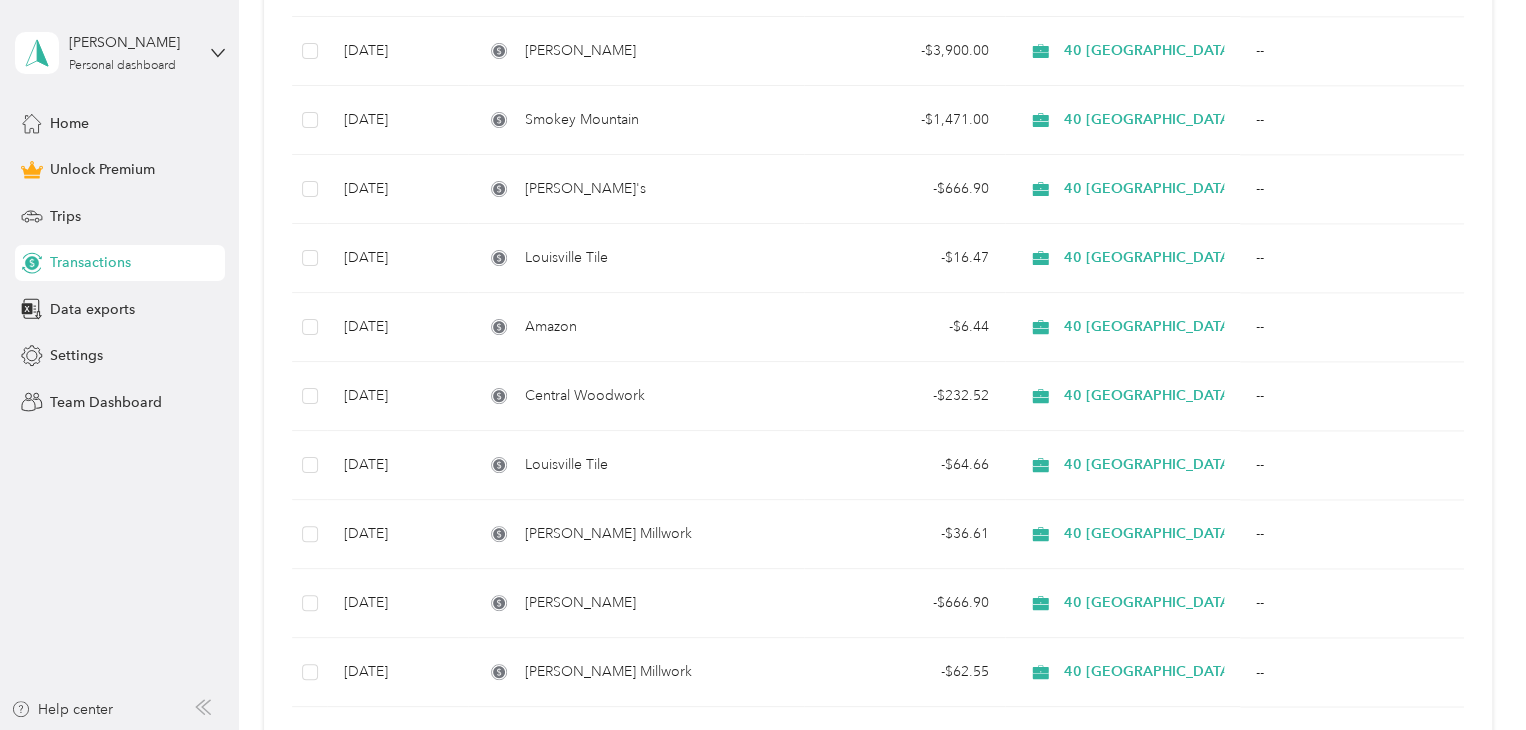 click on "Transactions" at bounding box center (120, 263) 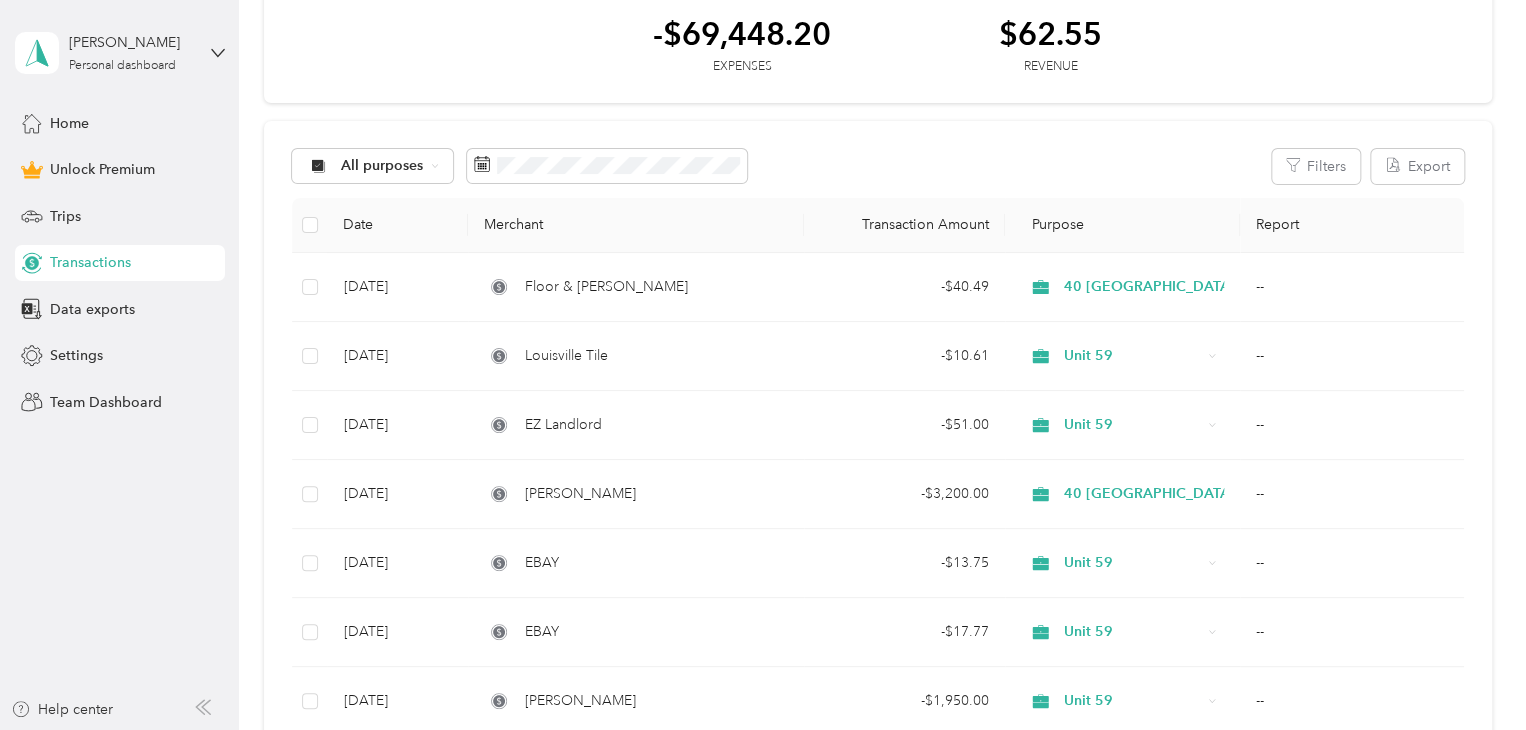 scroll, scrollTop: 0, scrollLeft: 0, axis: both 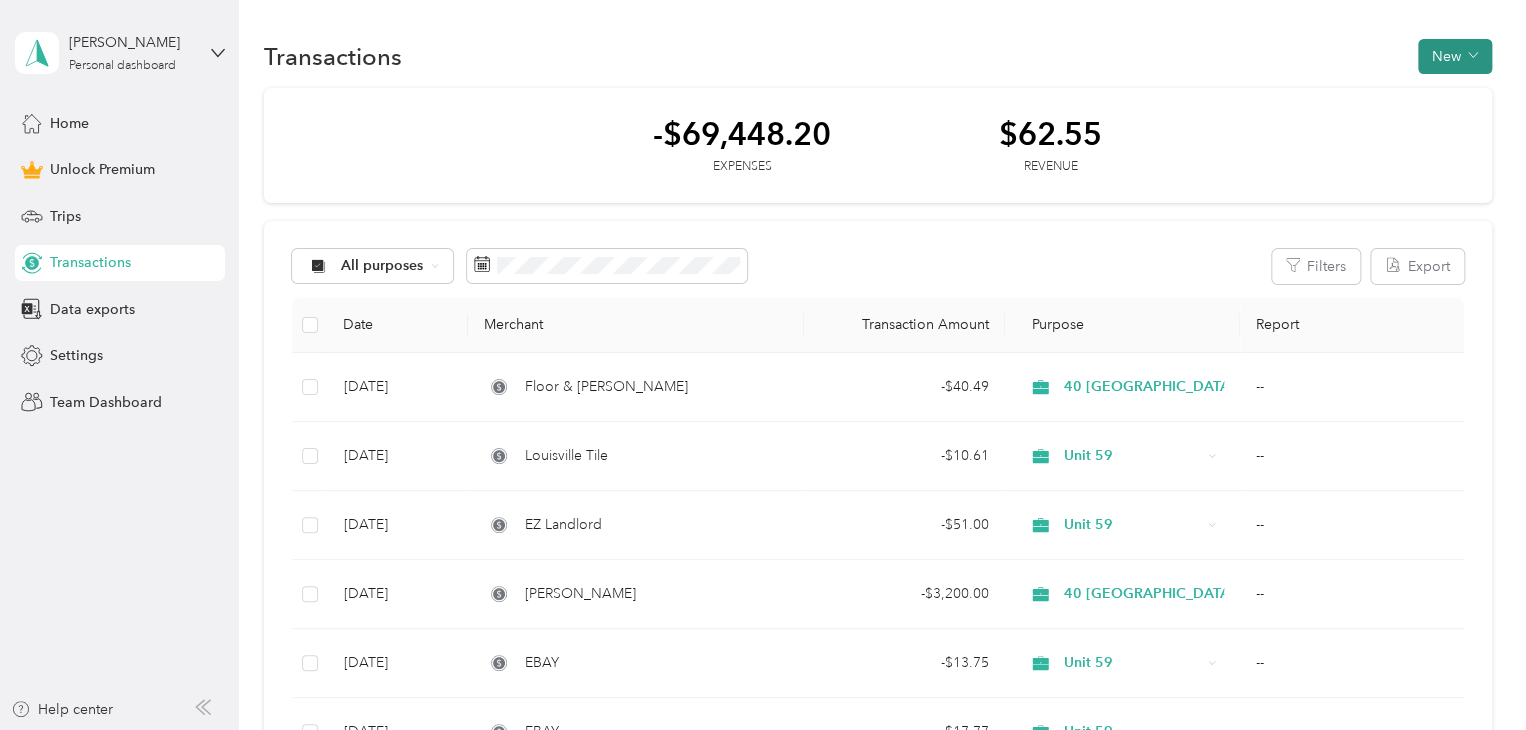 click on "New" at bounding box center (1455, 56) 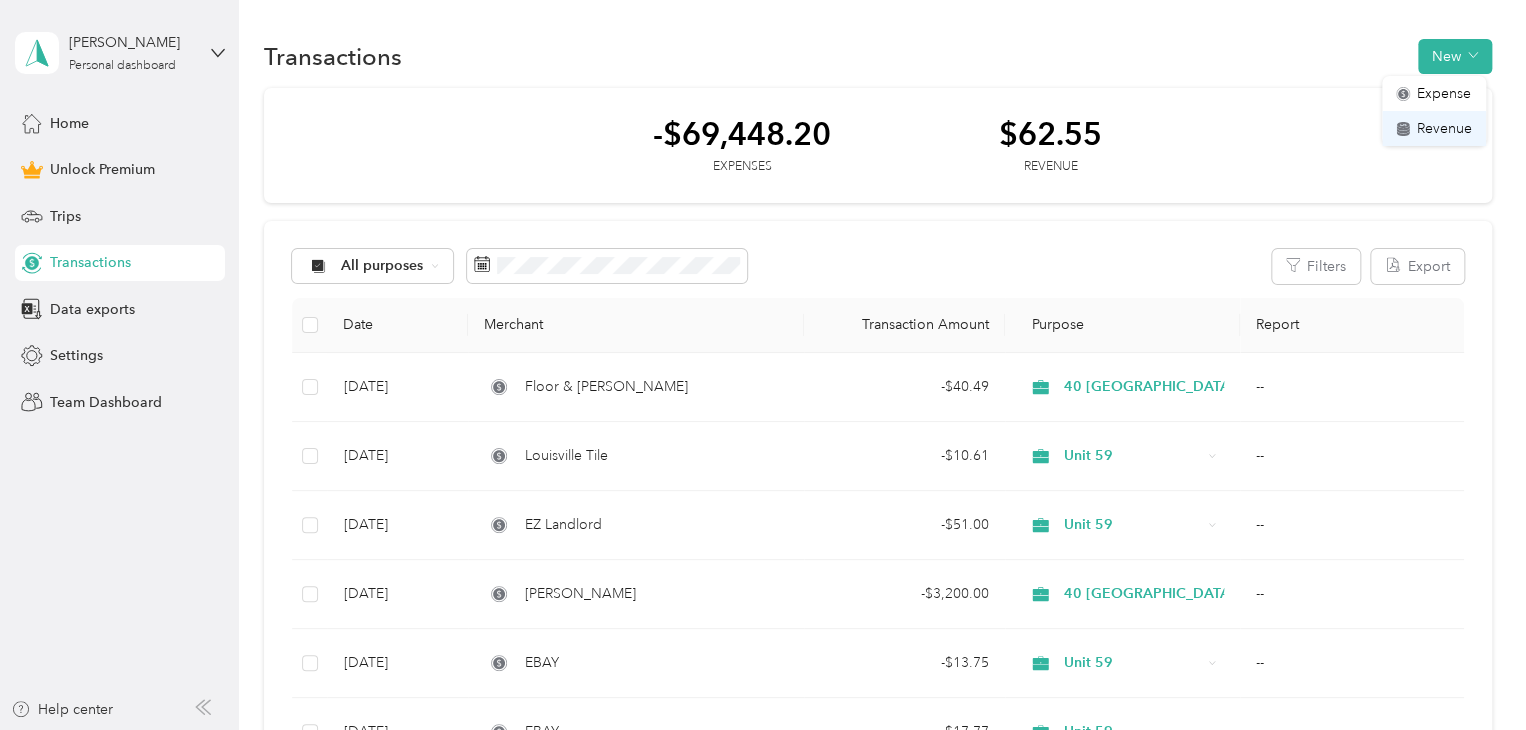 click on "Revenue" at bounding box center [1444, 128] 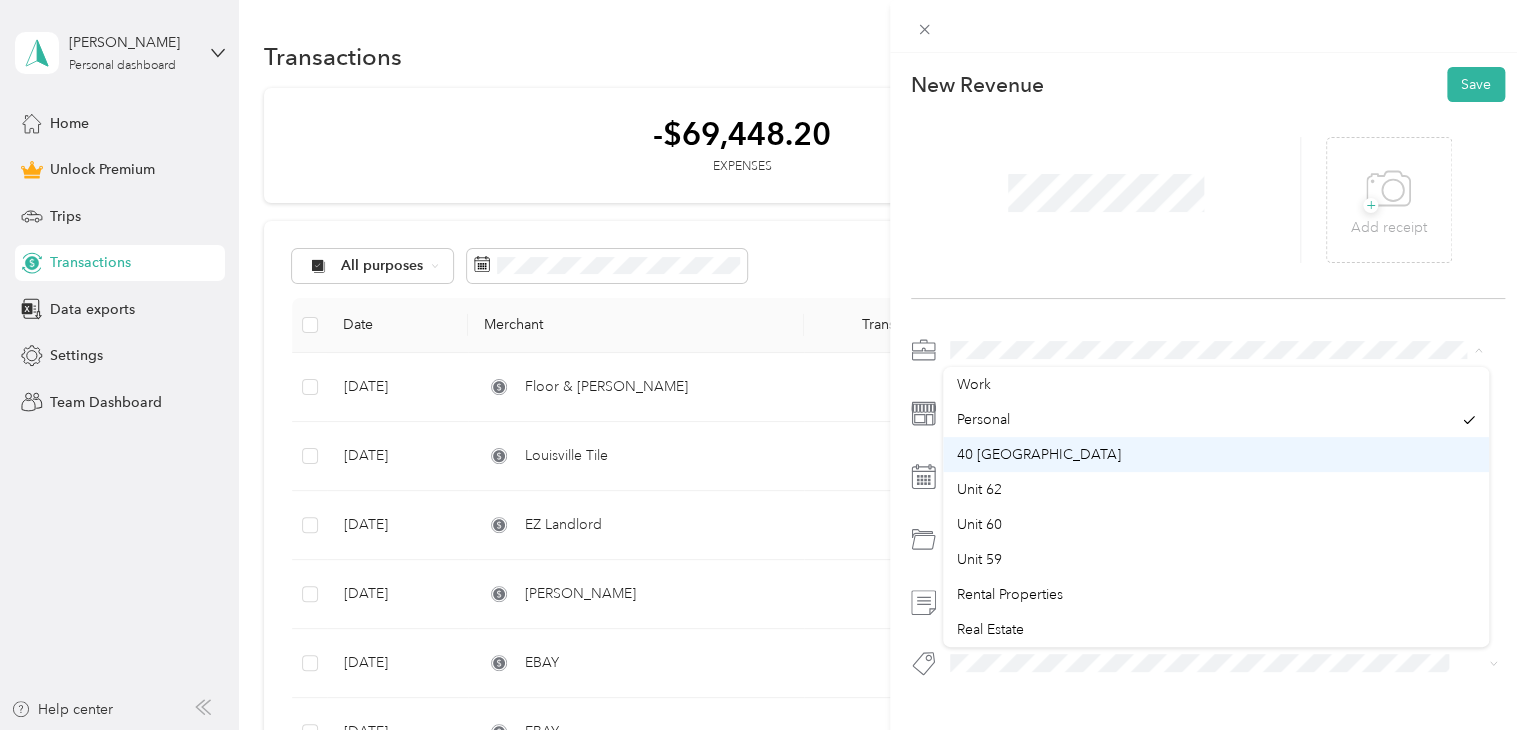 click on "40 [GEOGRAPHIC_DATA]" at bounding box center (1039, 454) 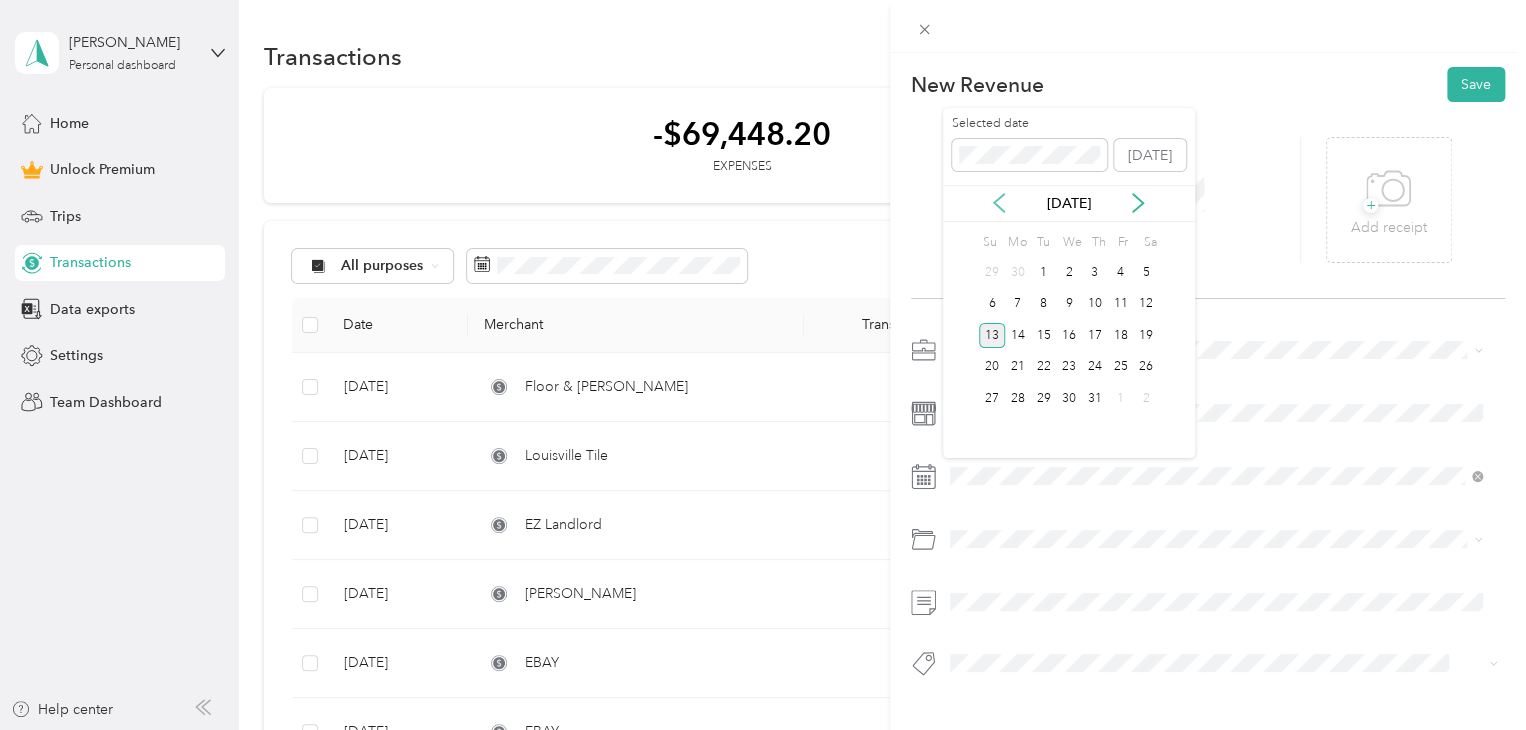 click 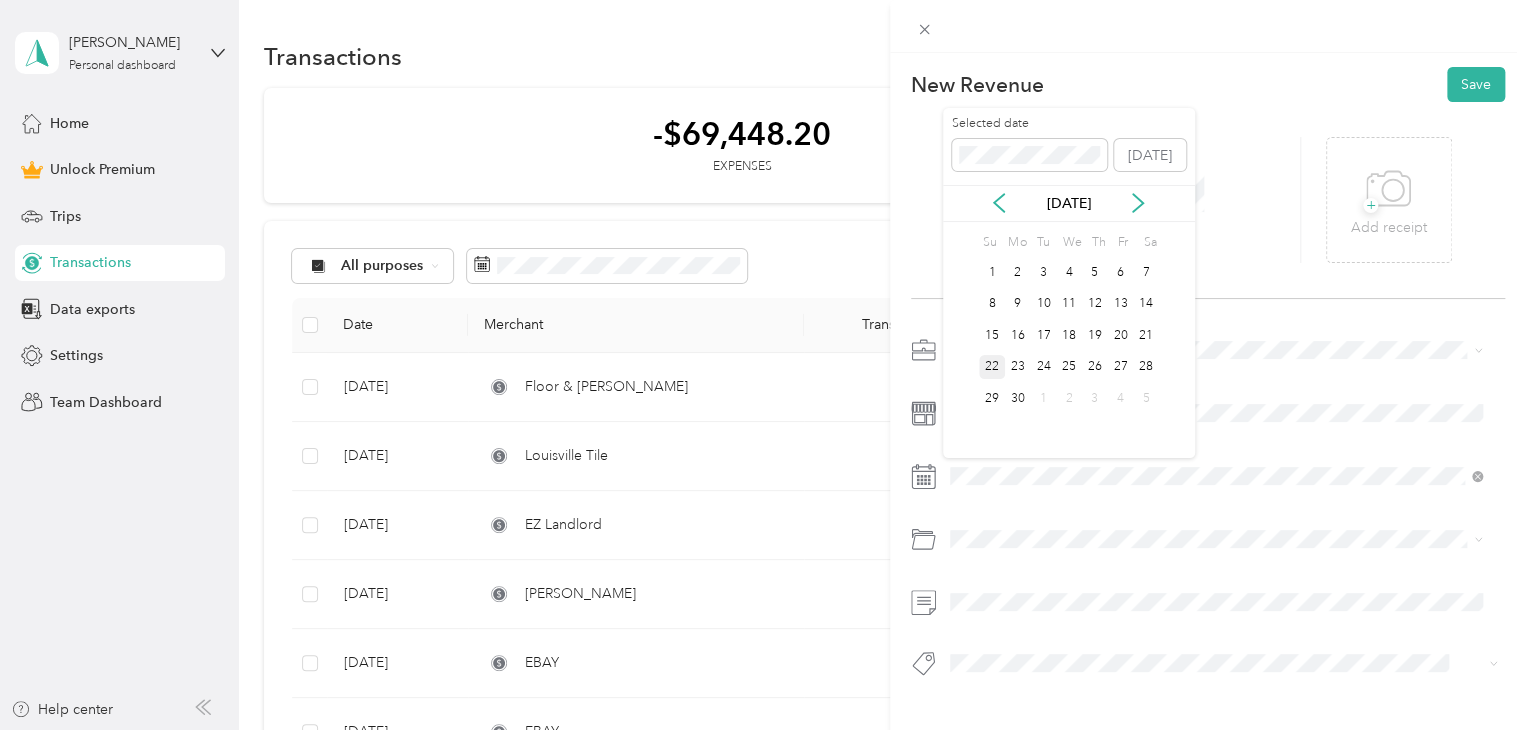 click on "22" at bounding box center [992, 367] 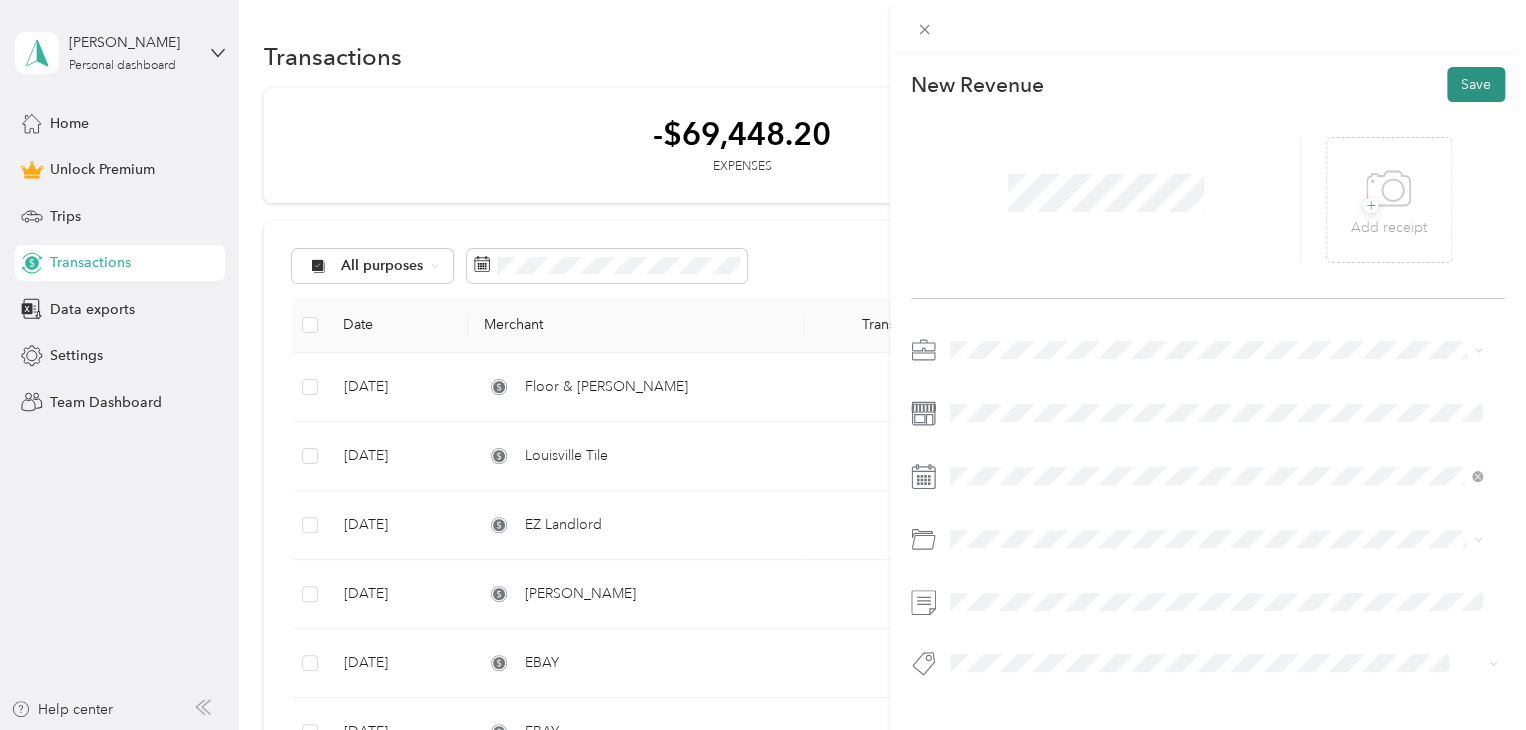 click on "Save" at bounding box center (1476, 84) 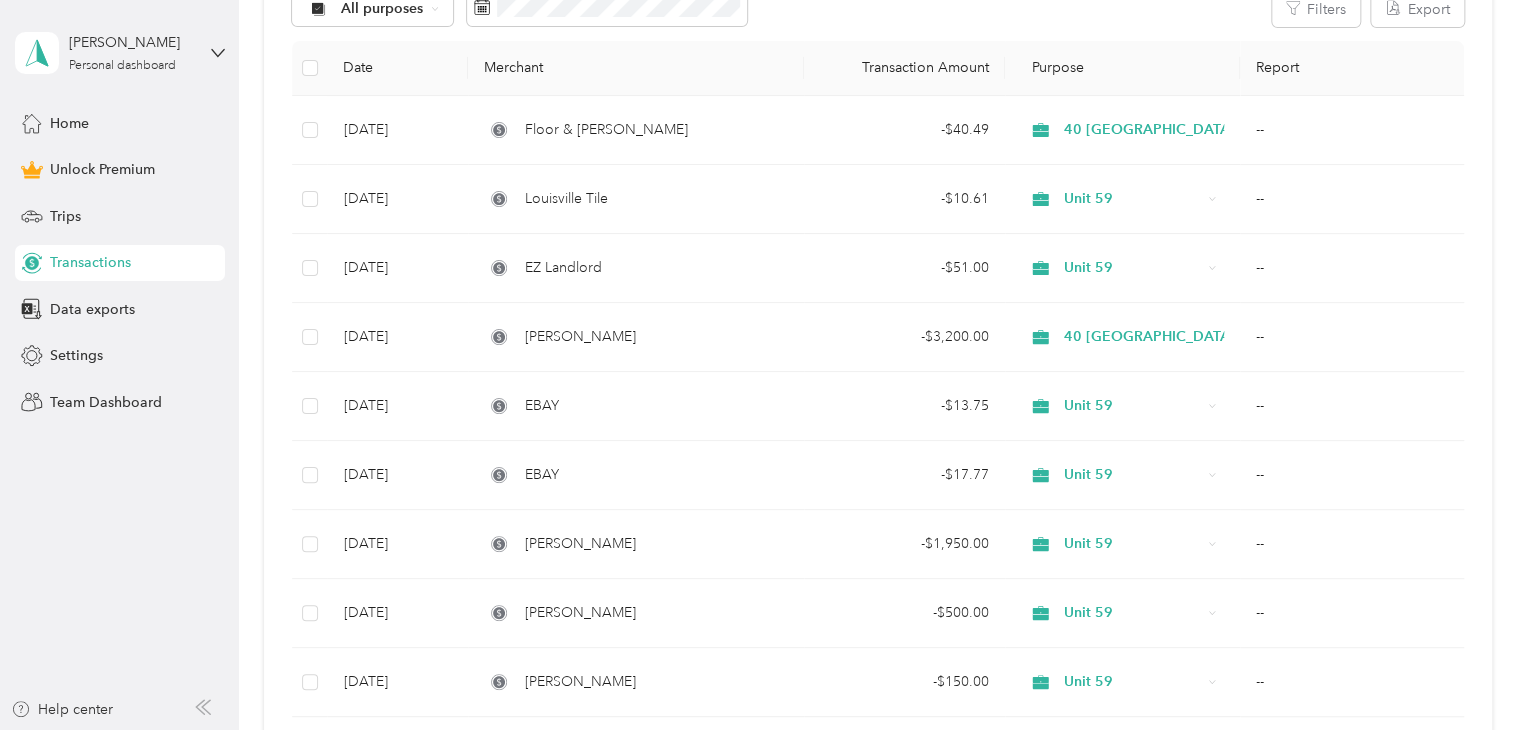 scroll, scrollTop: 0, scrollLeft: 0, axis: both 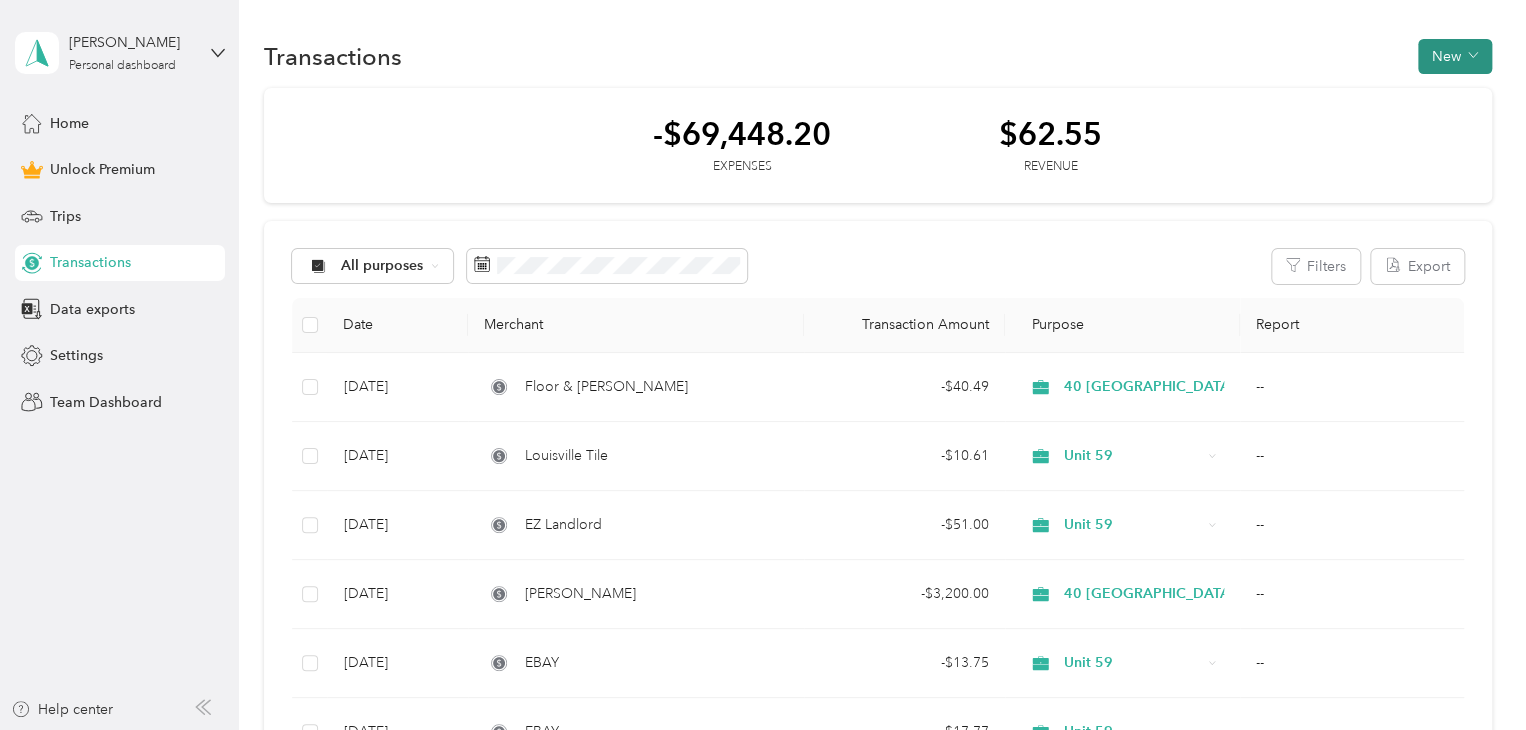 click on "New" at bounding box center (1455, 56) 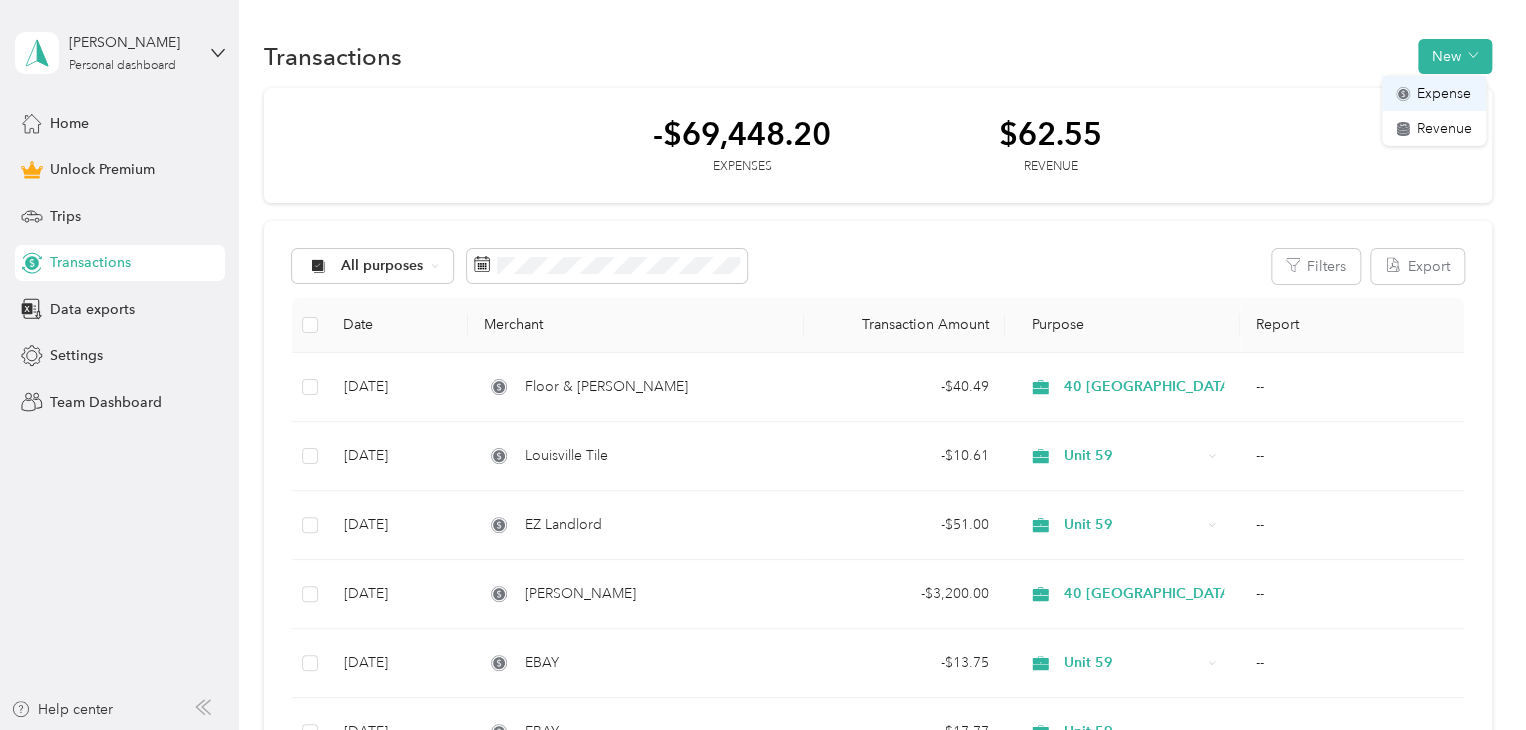 click on "Expense" at bounding box center (1444, 93) 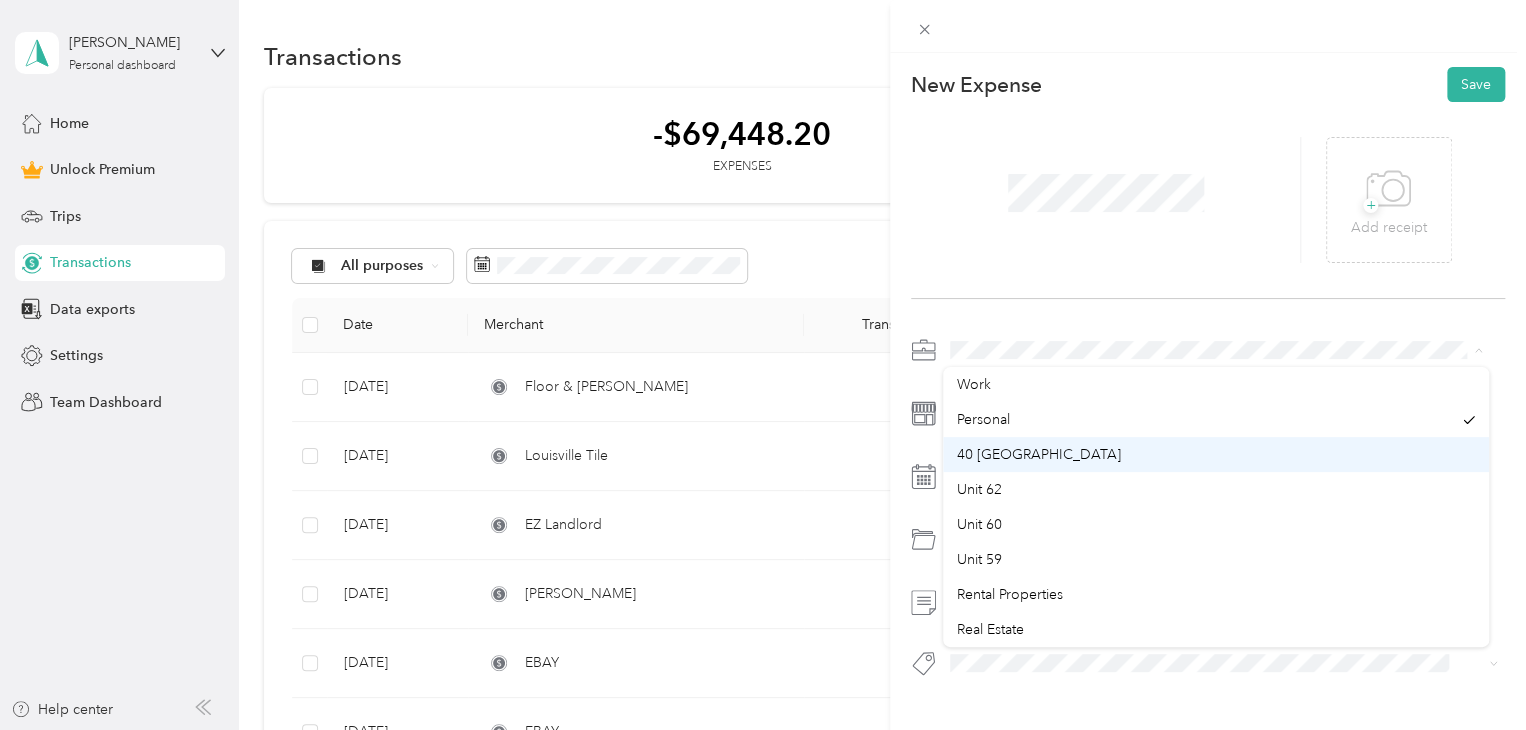 click on "40 [GEOGRAPHIC_DATA]" at bounding box center [1039, 454] 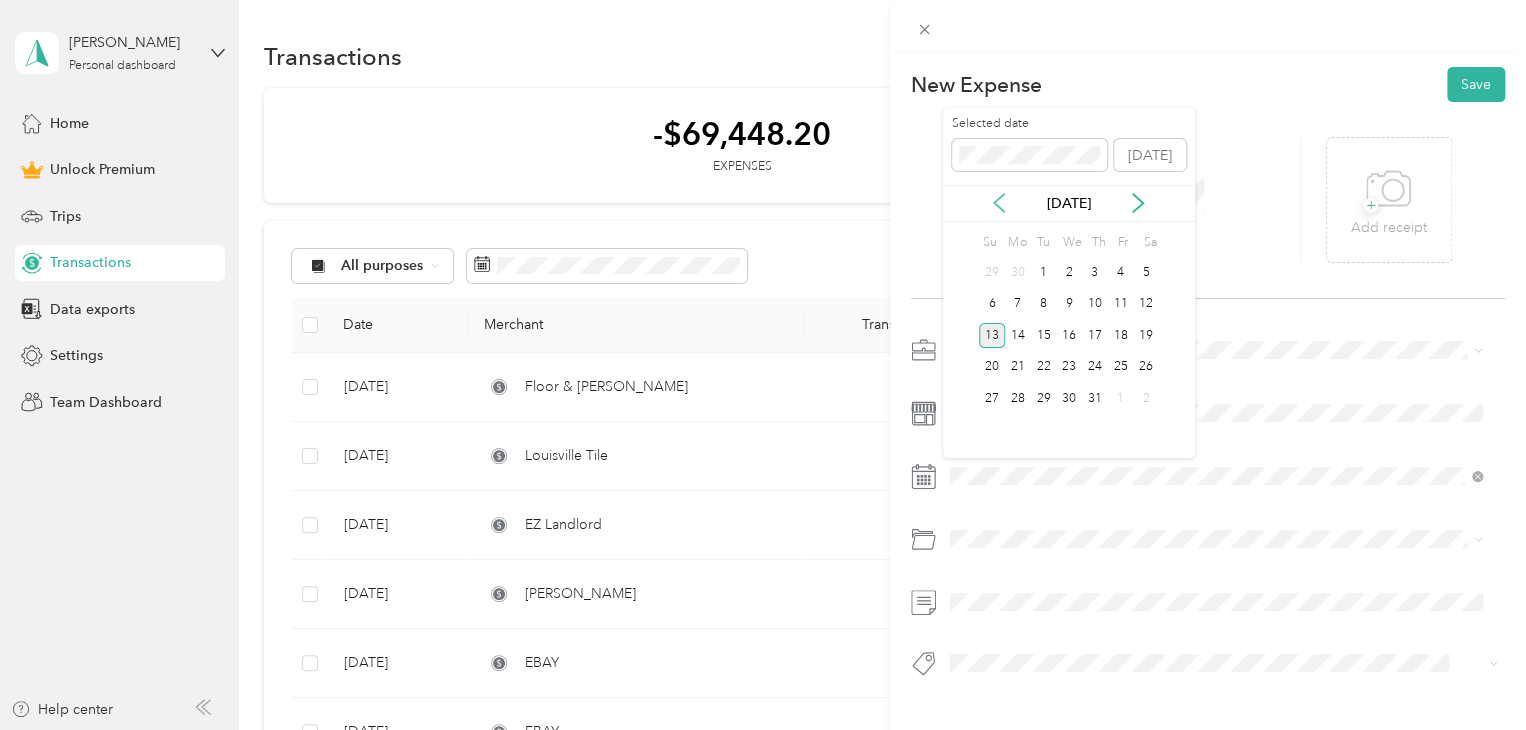 click 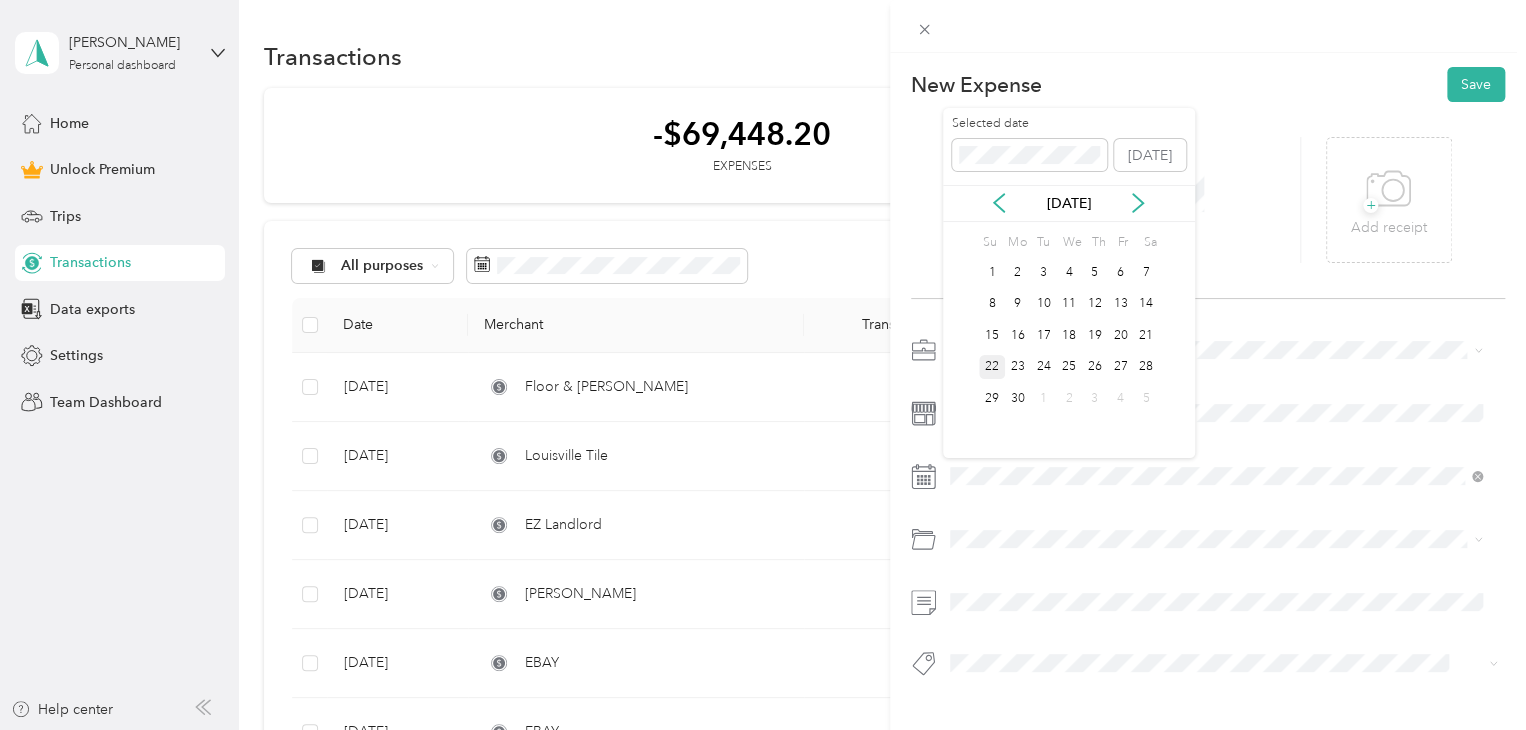 click on "22" at bounding box center (992, 367) 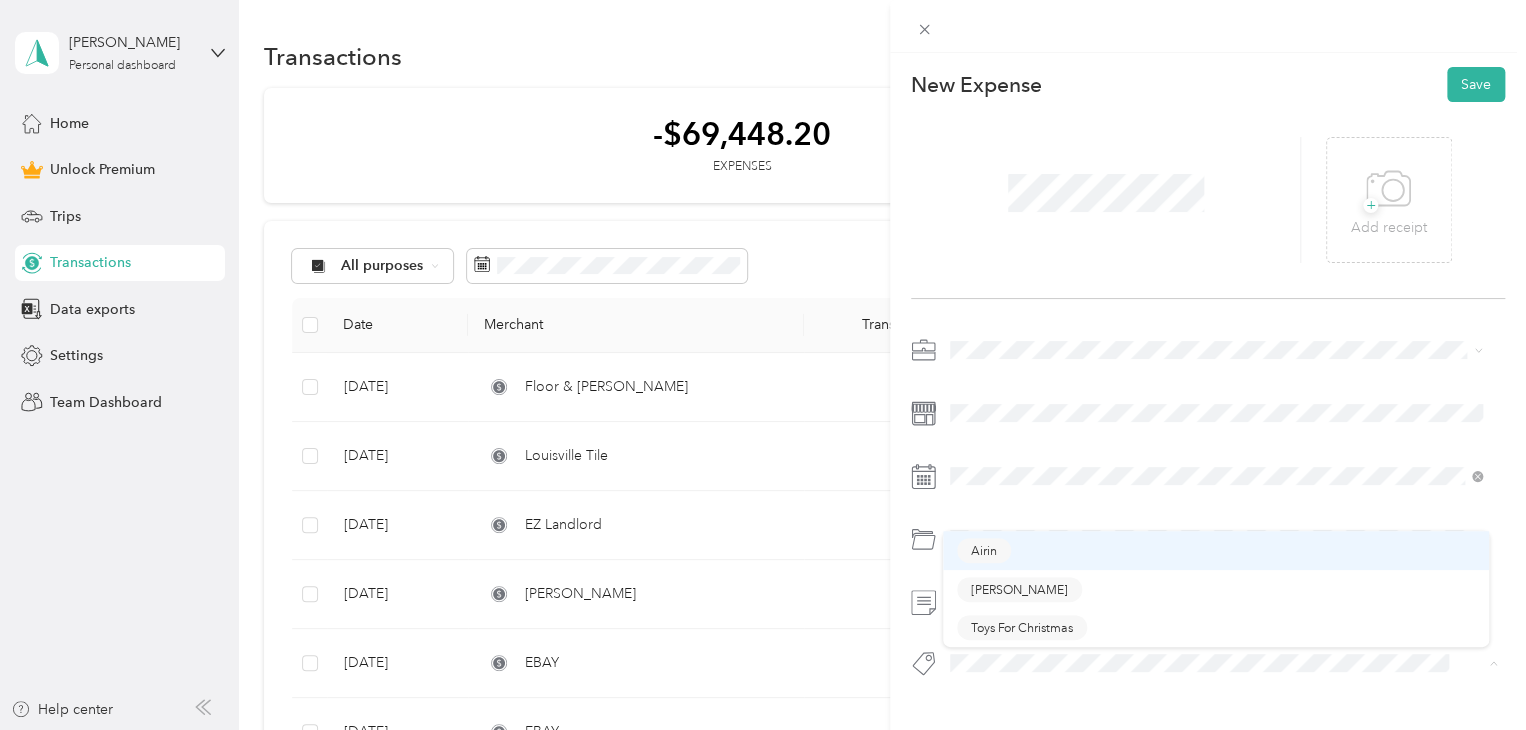 click on "Airin" at bounding box center [984, 550] 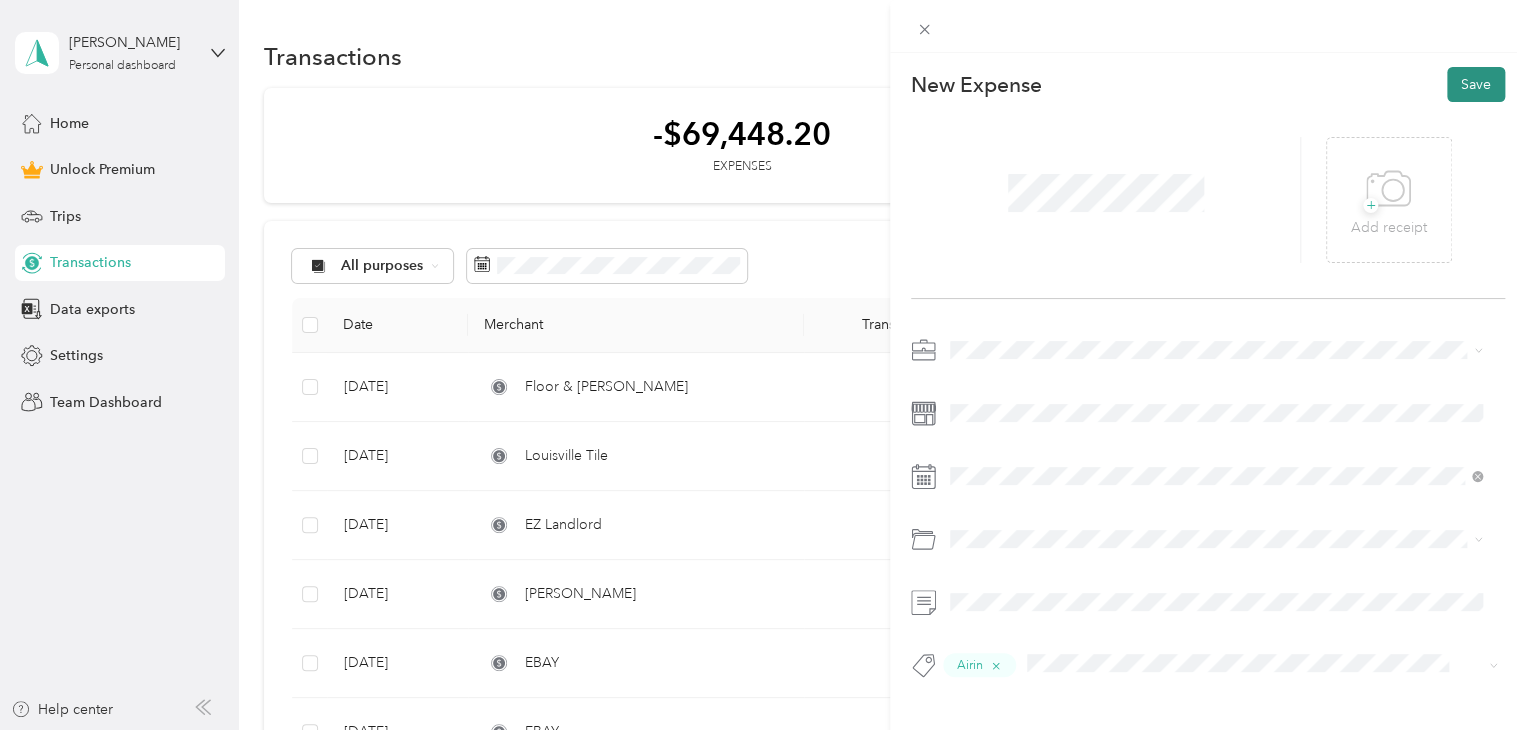 click on "Save" at bounding box center [1476, 84] 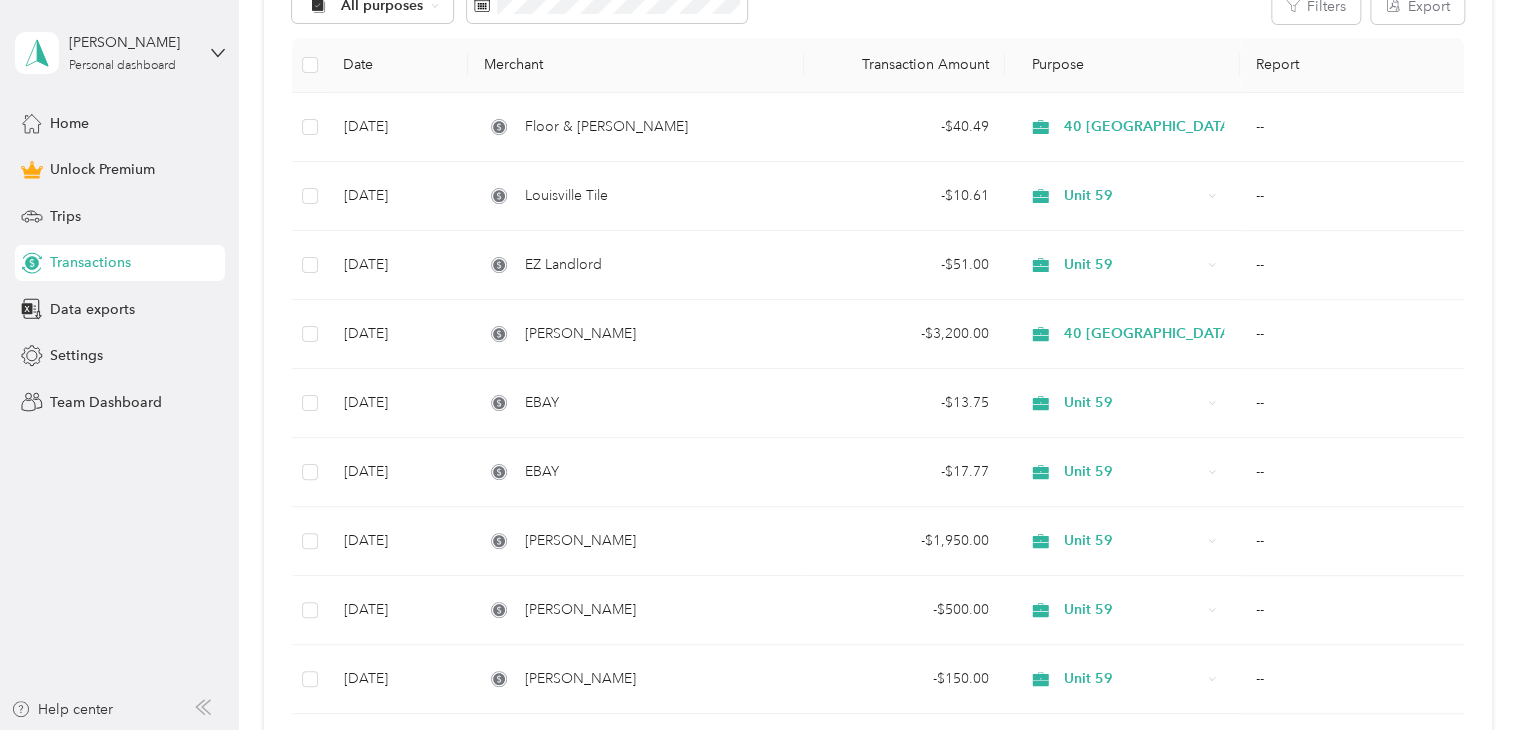 scroll, scrollTop: 0, scrollLeft: 0, axis: both 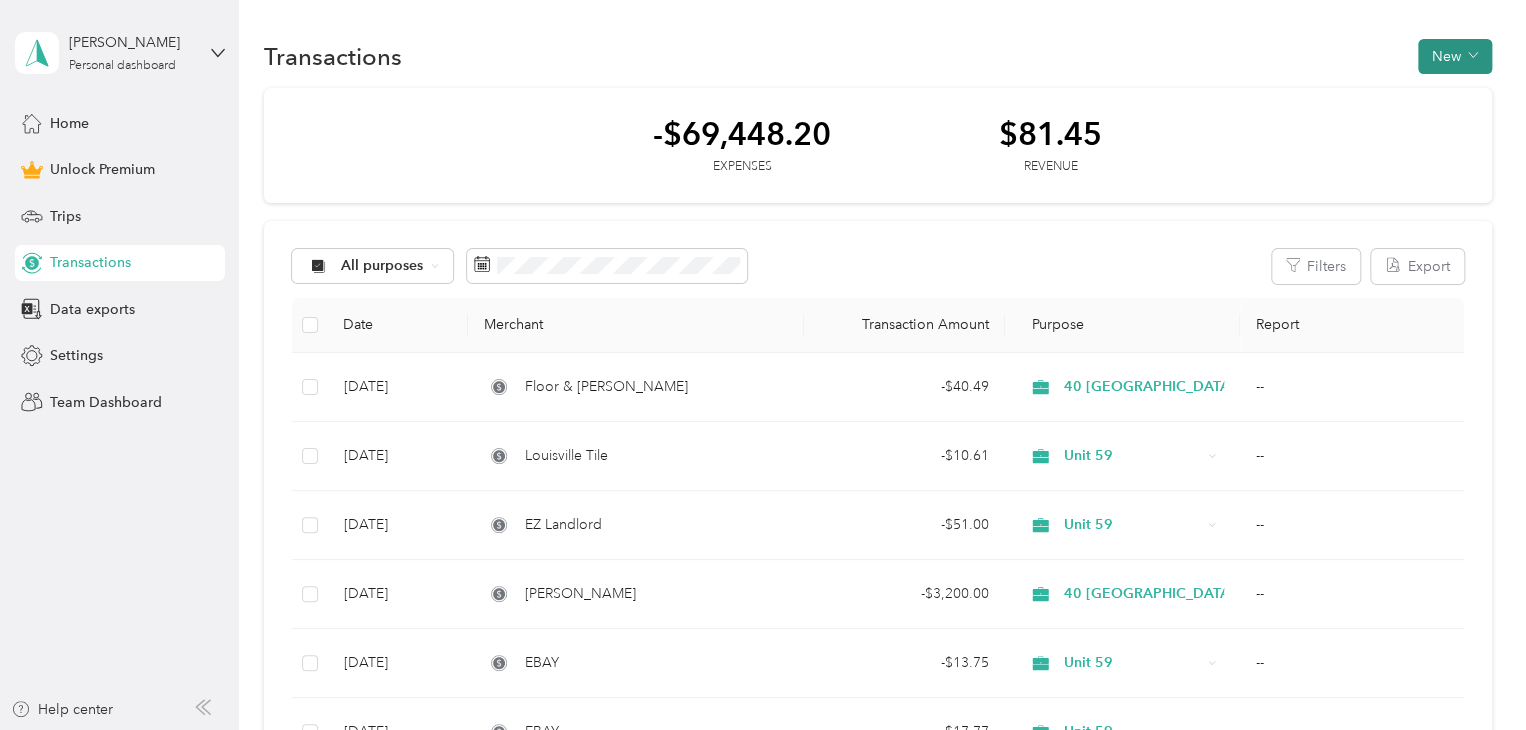 click on "New" at bounding box center (1455, 56) 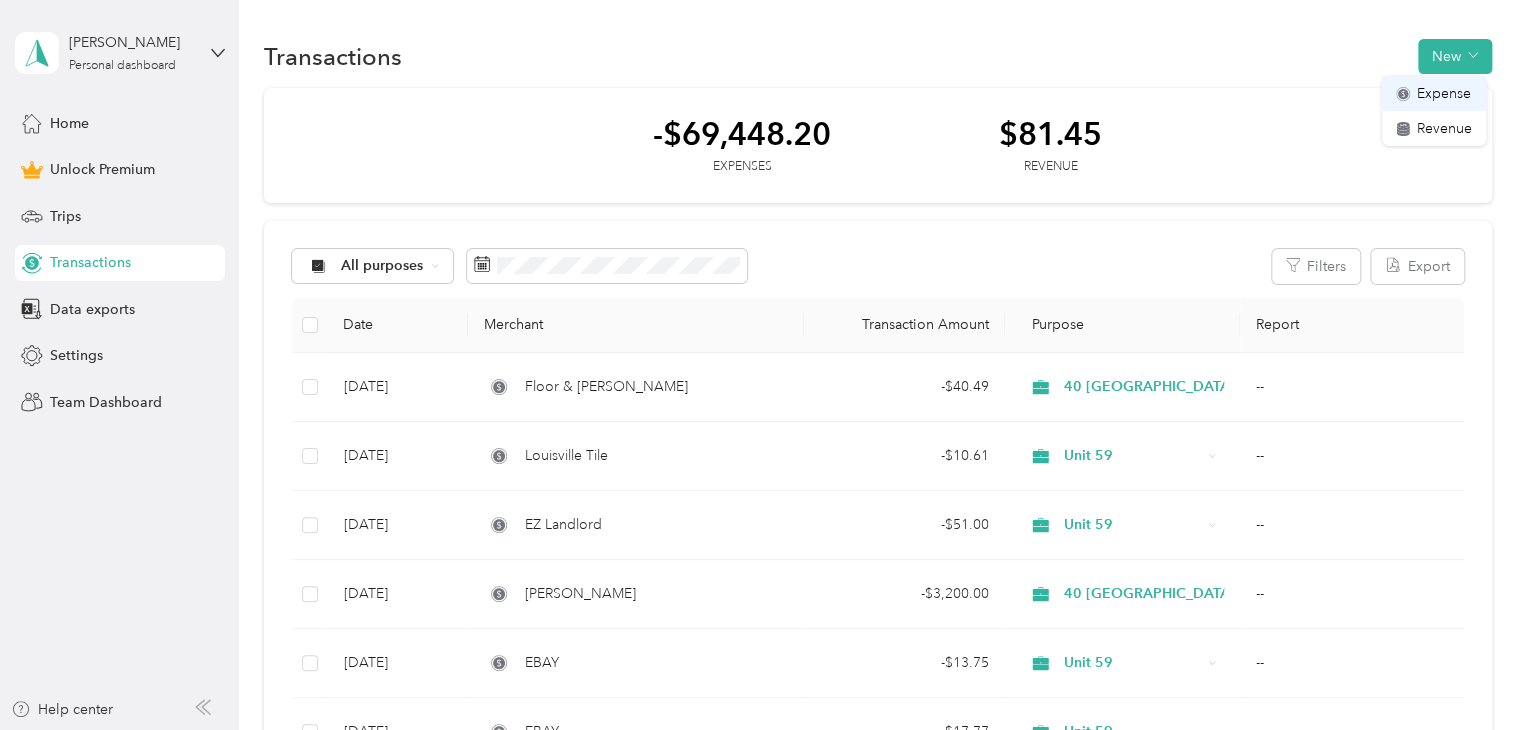 click on "Expense" at bounding box center (1444, 93) 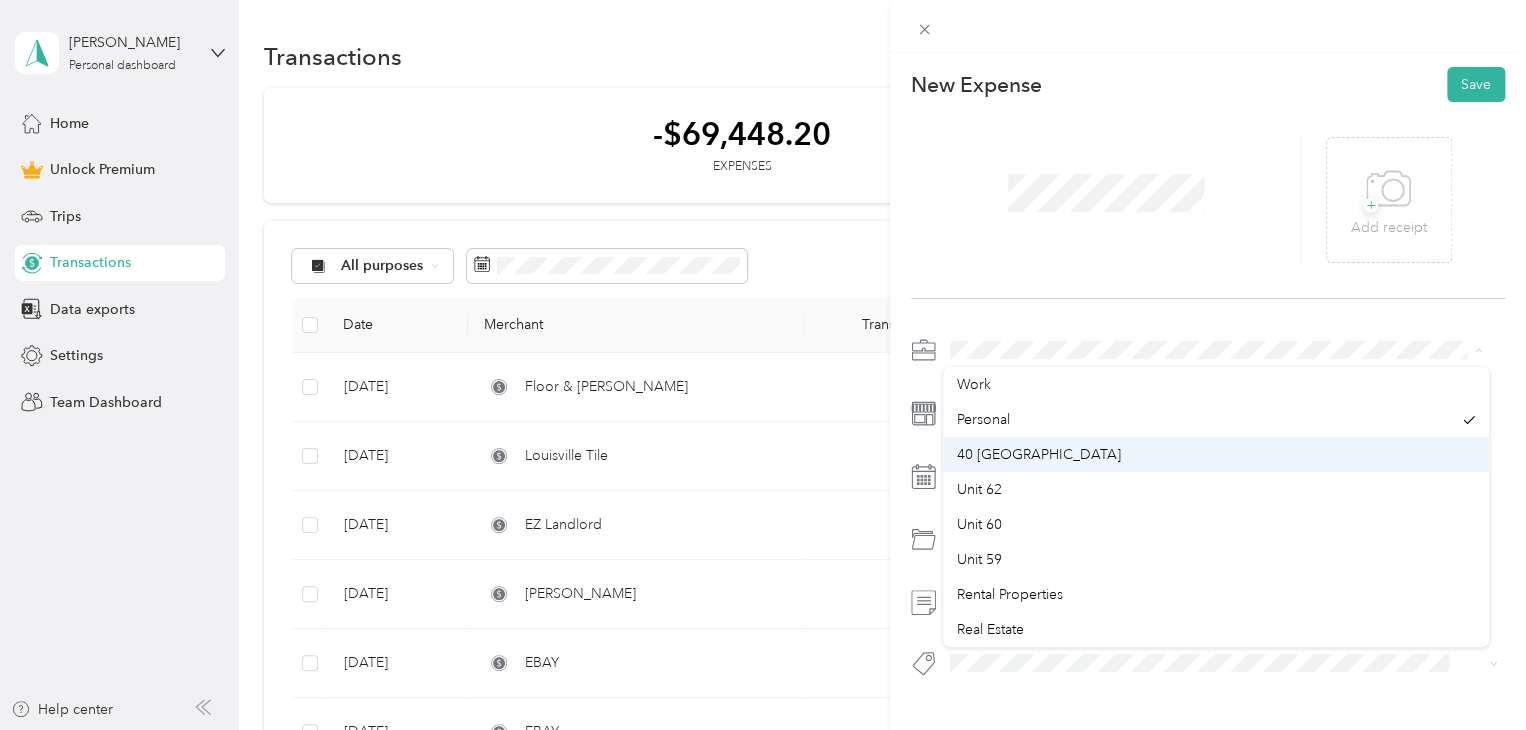 click on "40 [GEOGRAPHIC_DATA]" at bounding box center [1039, 454] 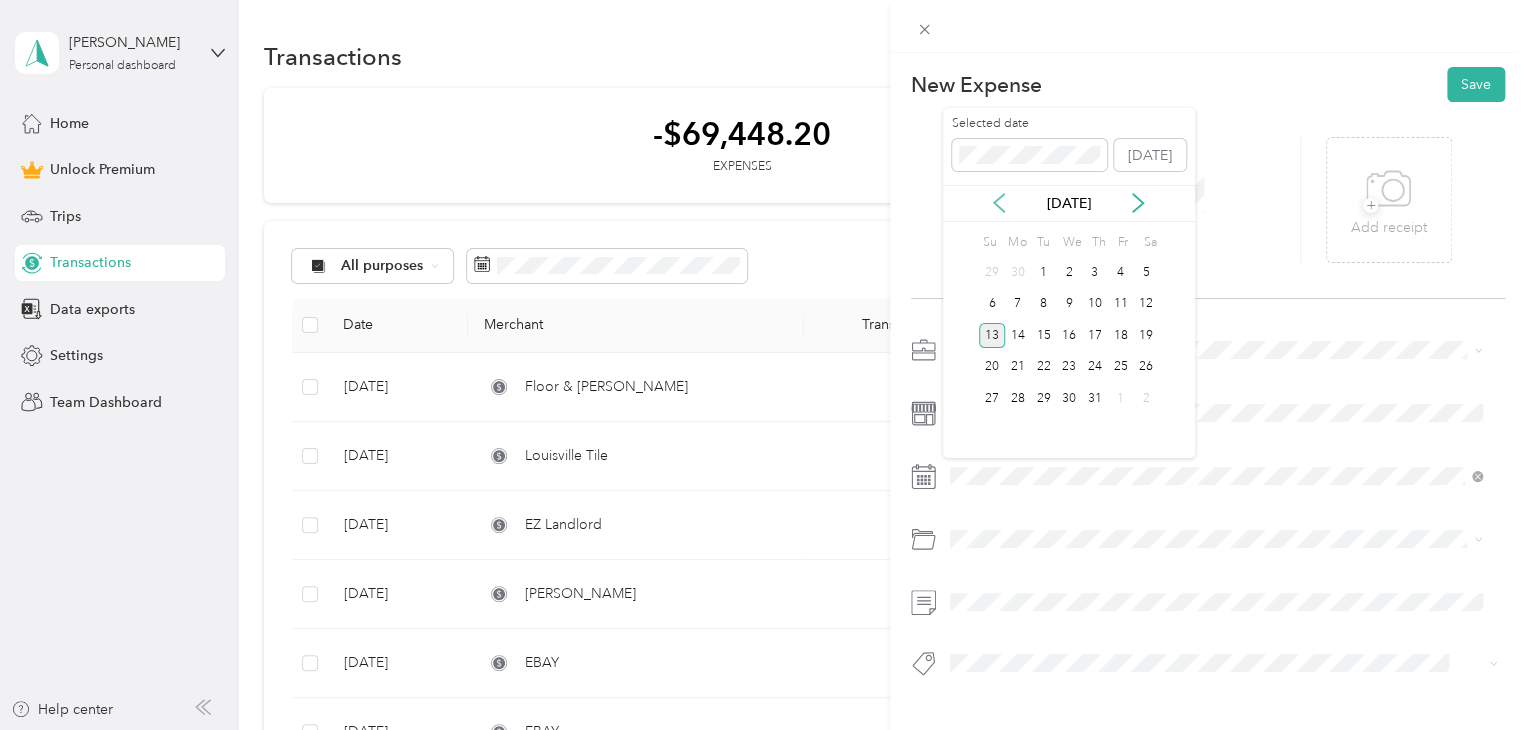 click 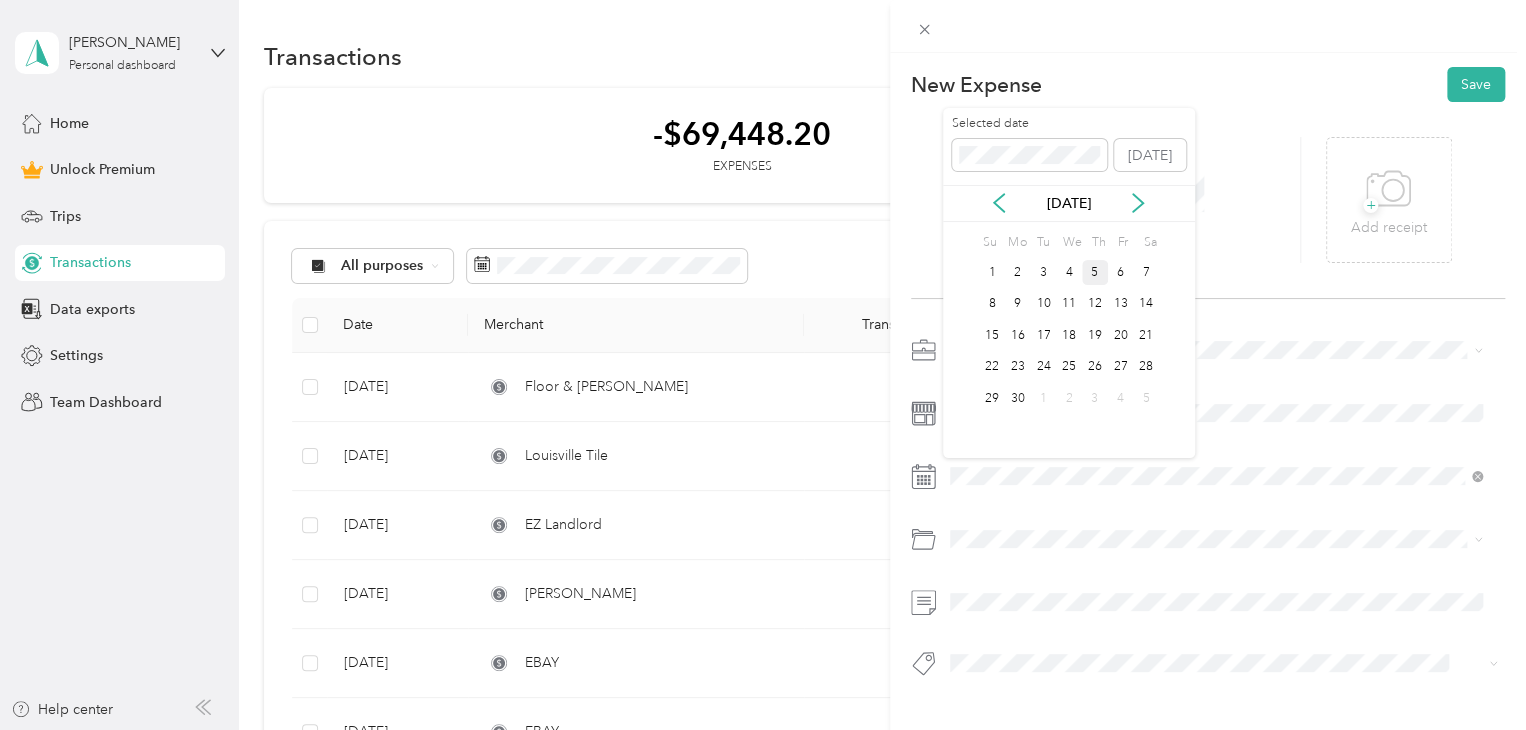 click on "5" at bounding box center [1095, 272] 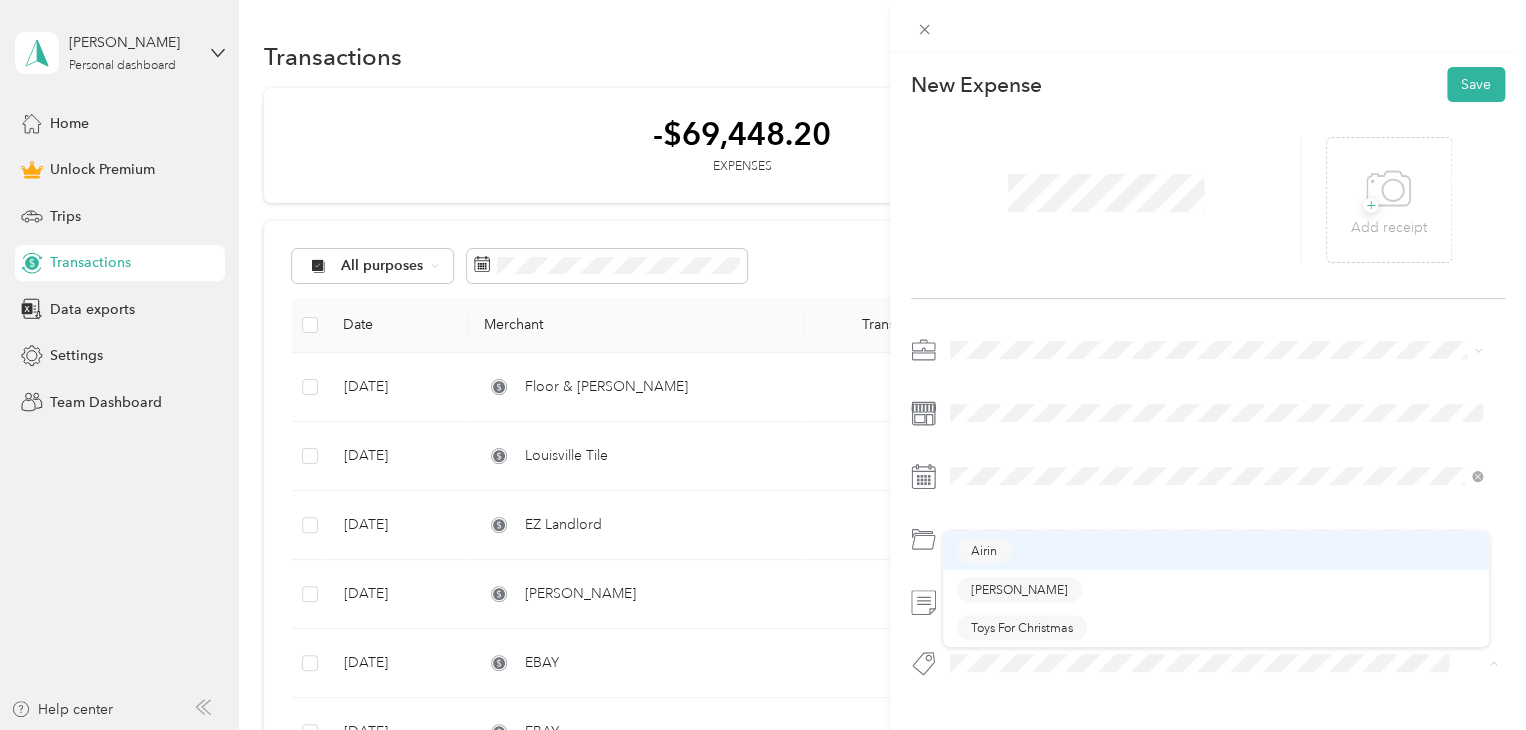 click on "Airin" at bounding box center [984, 550] 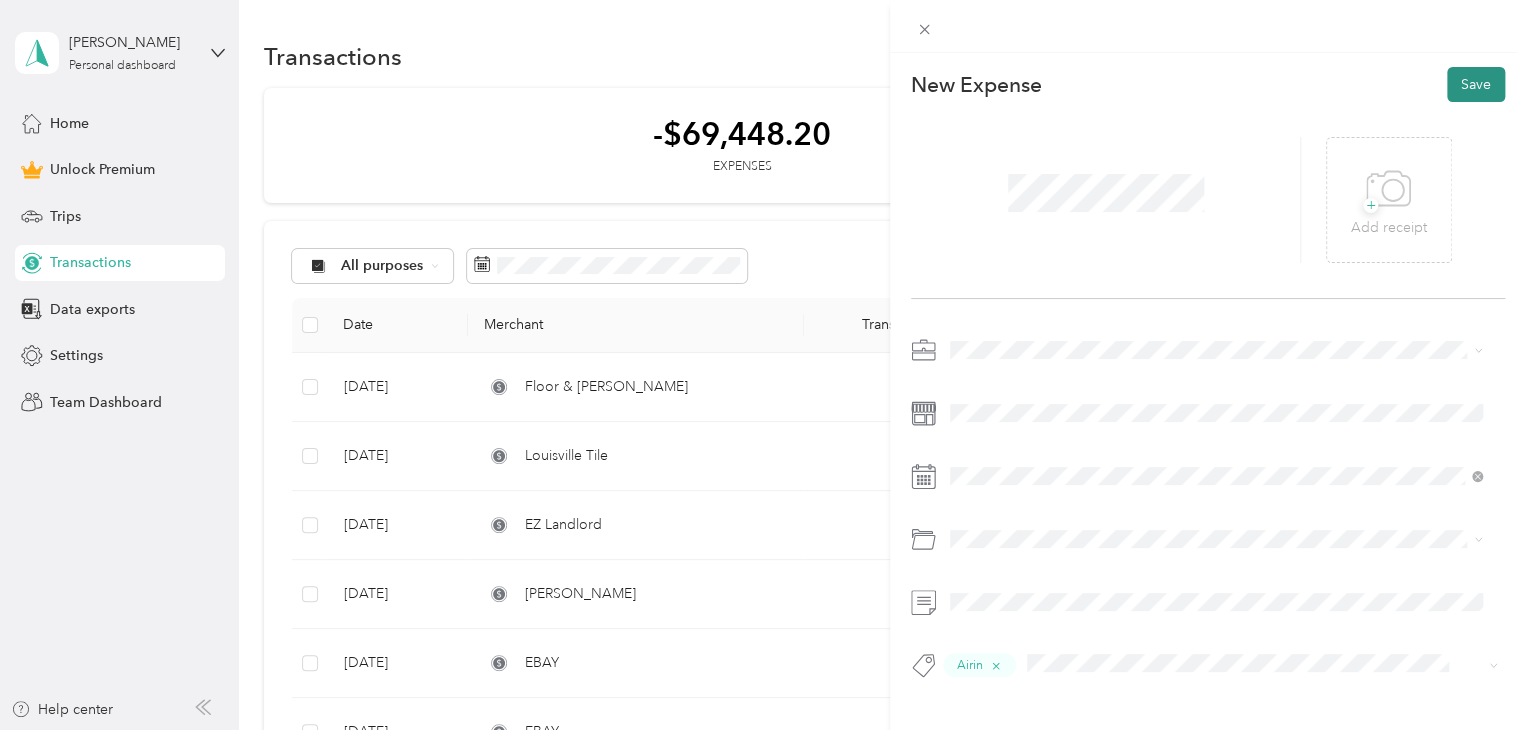 click on "Save" at bounding box center (1476, 84) 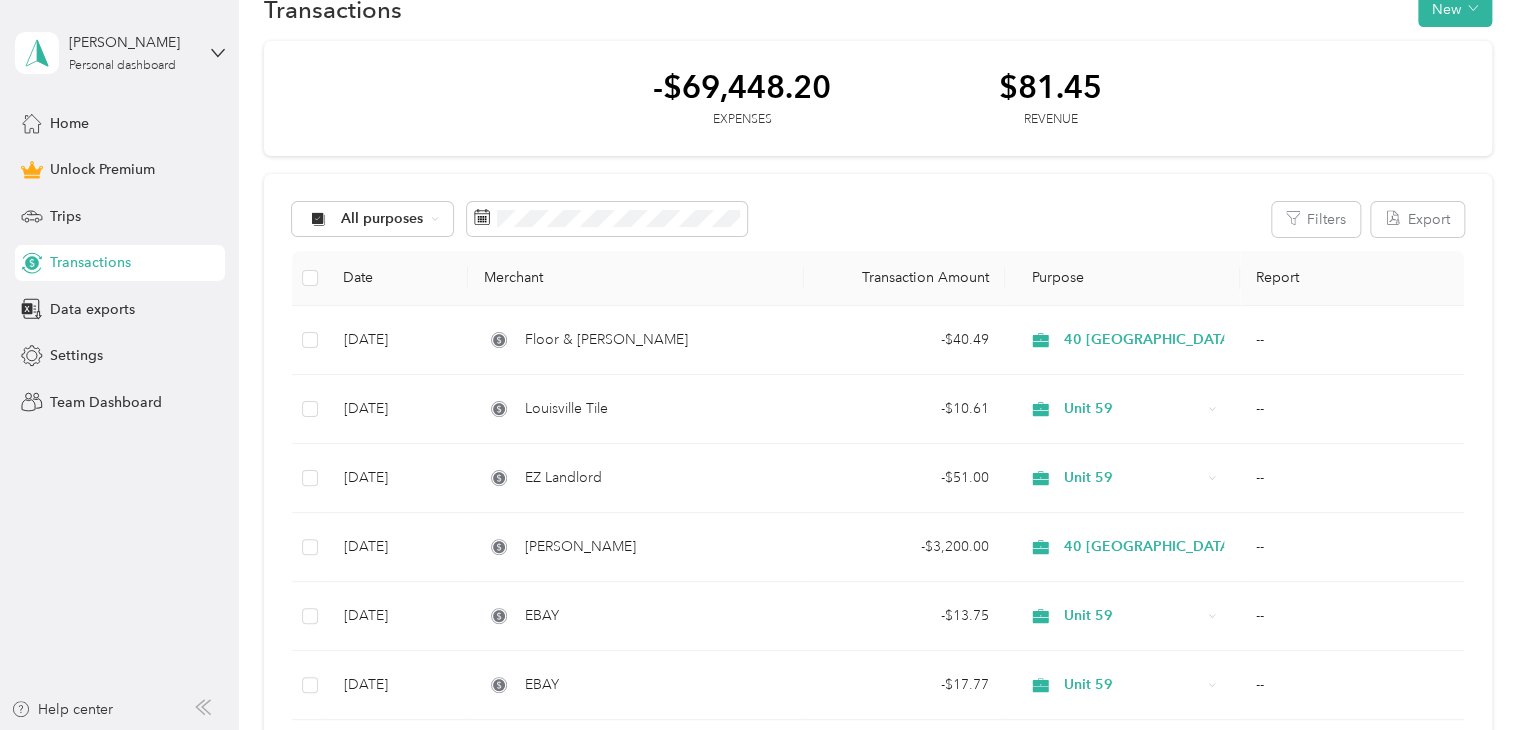 scroll, scrollTop: 0, scrollLeft: 0, axis: both 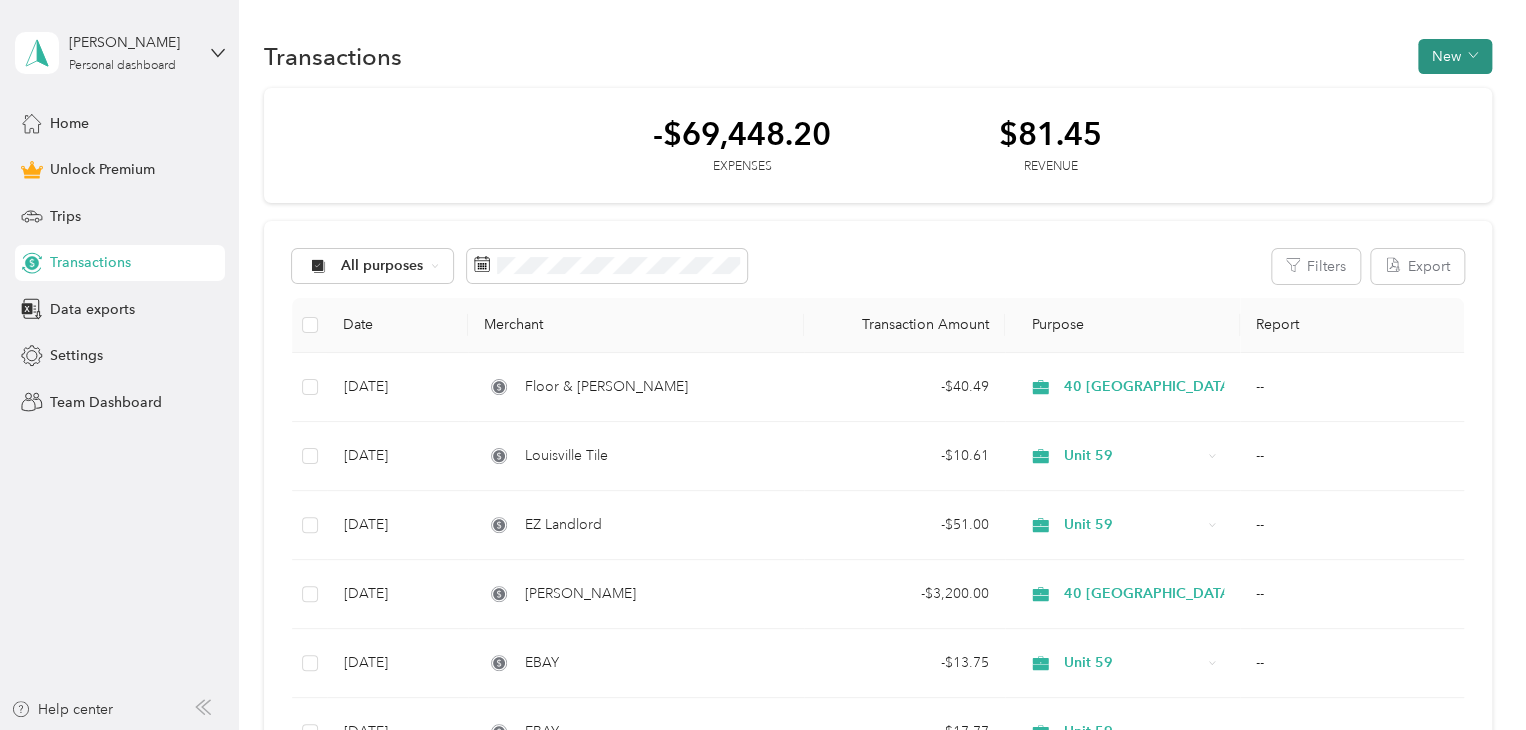 click on "New" at bounding box center (1455, 56) 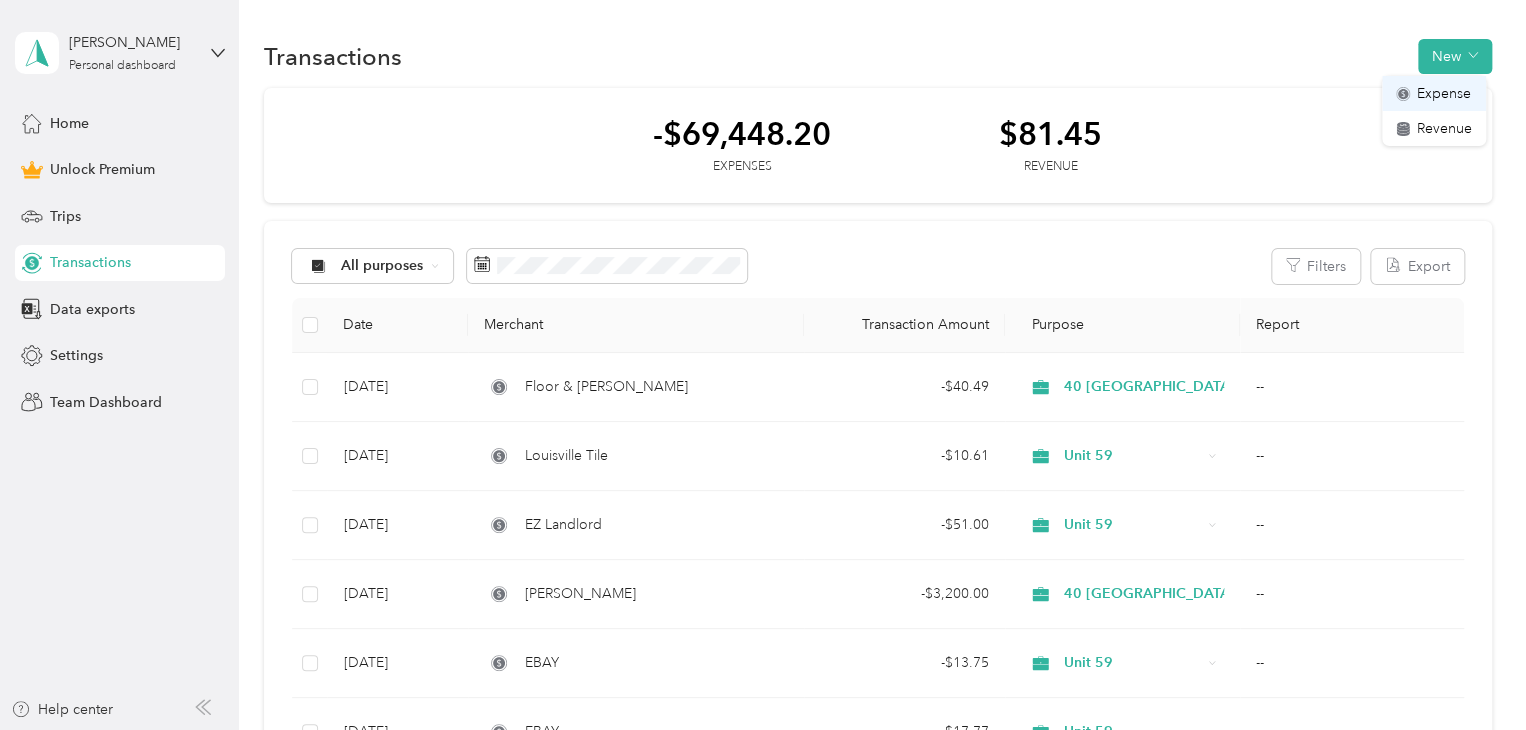 click on "Expense" at bounding box center (1444, 93) 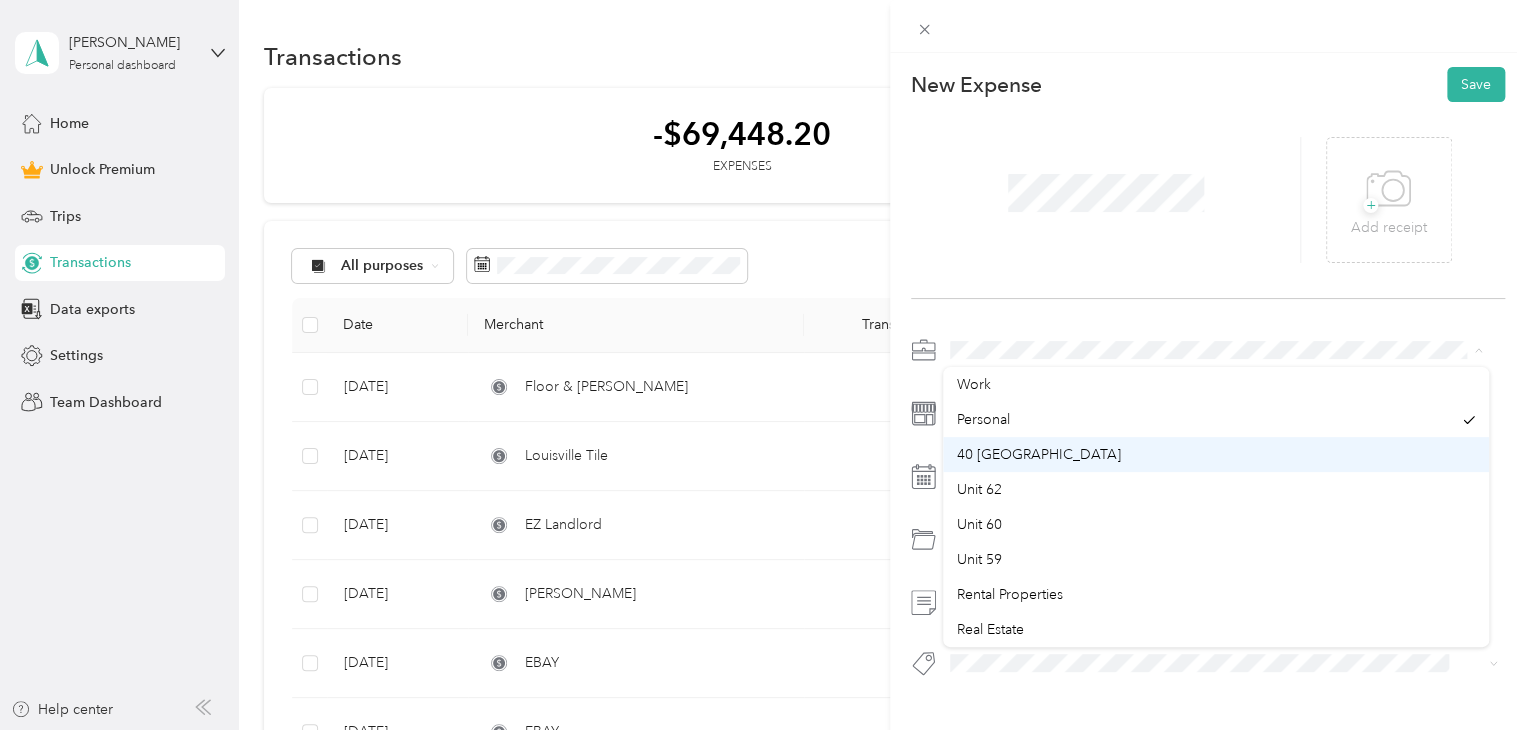 click on "40 [GEOGRAPHIC_DATA]" at bounding box center (1216, 454) 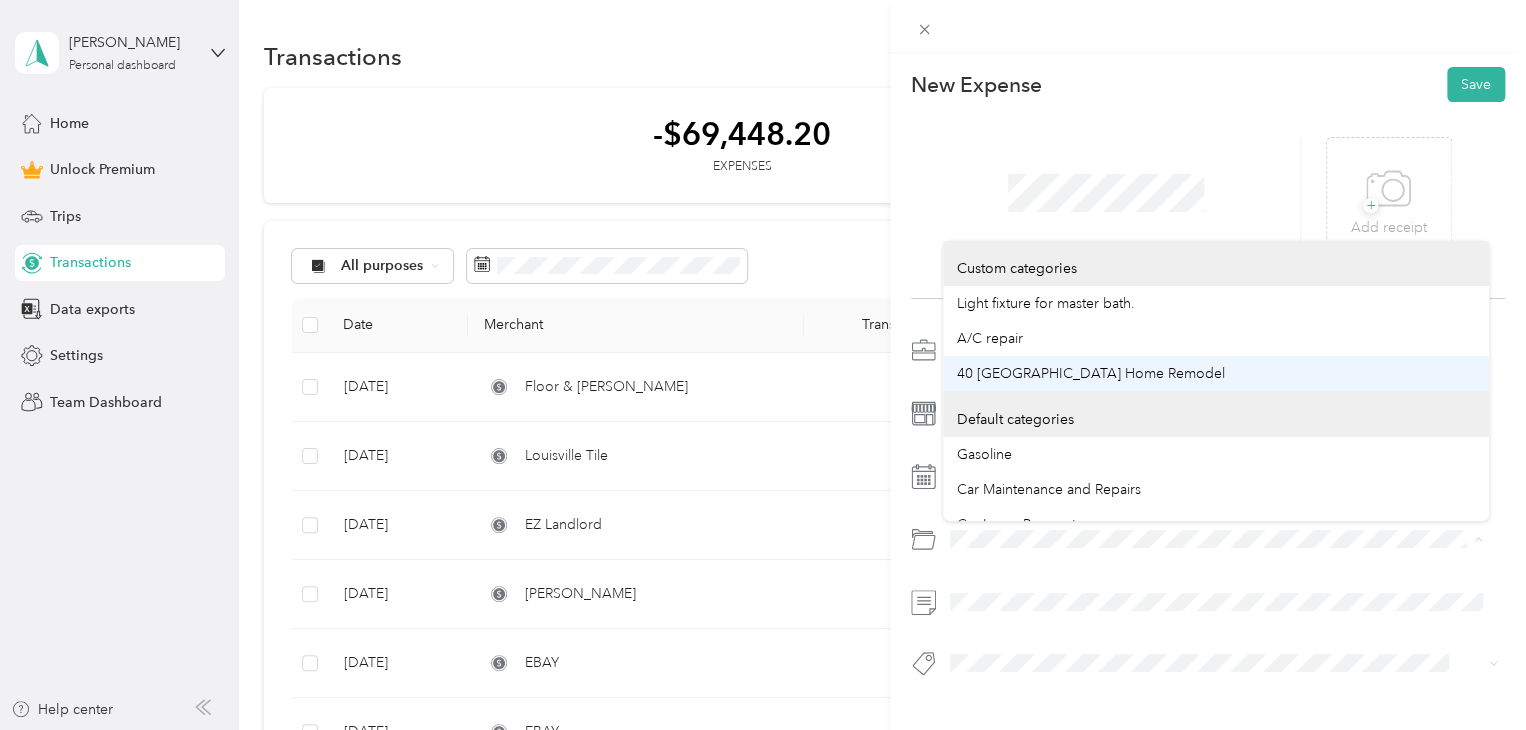 click on "40 [GEOGRAPHIC_DATA] Home Remodel" at bounding box center (1091, 373) 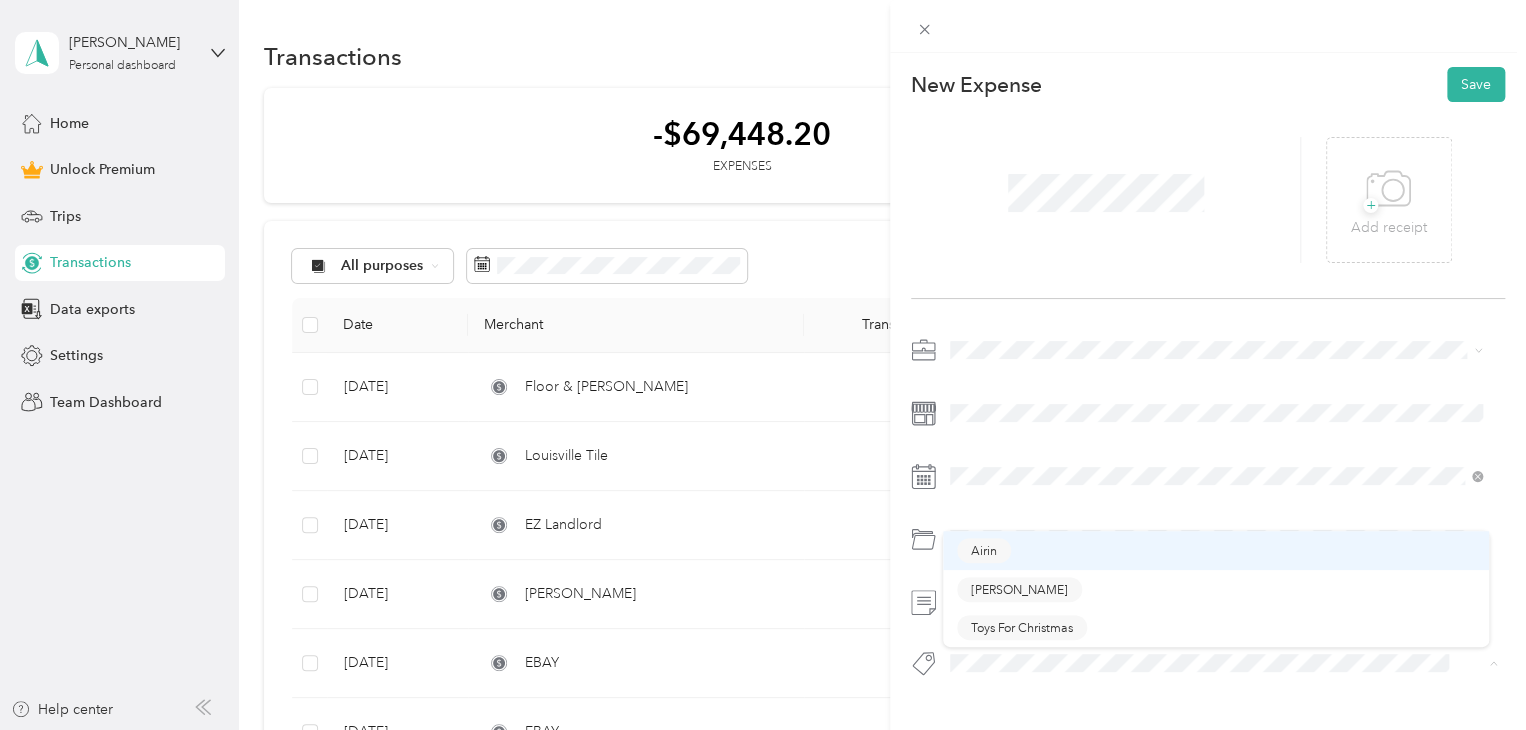 click on "Airin" at bounding box center (984, 551) 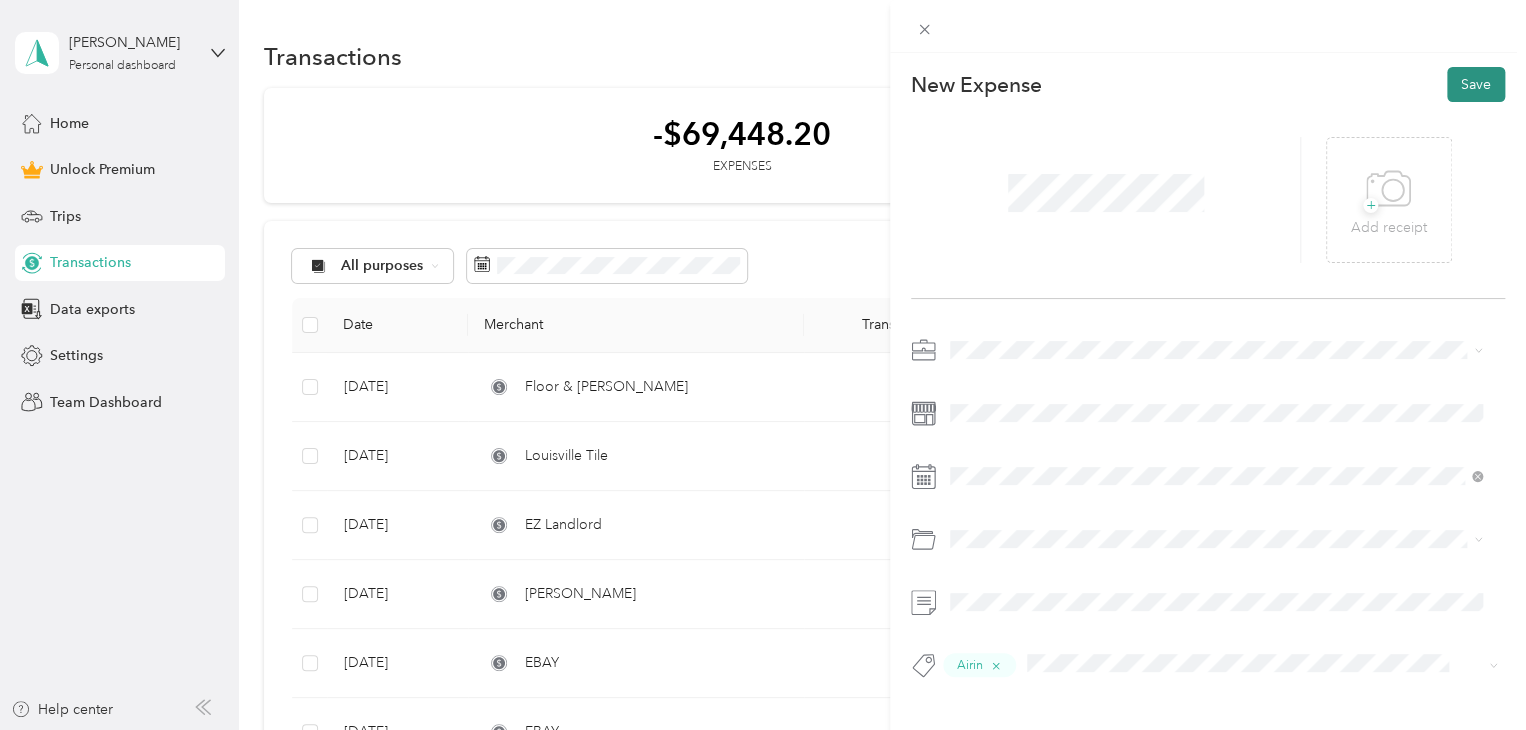 click on "Save" at bounding box center [1476, 84] 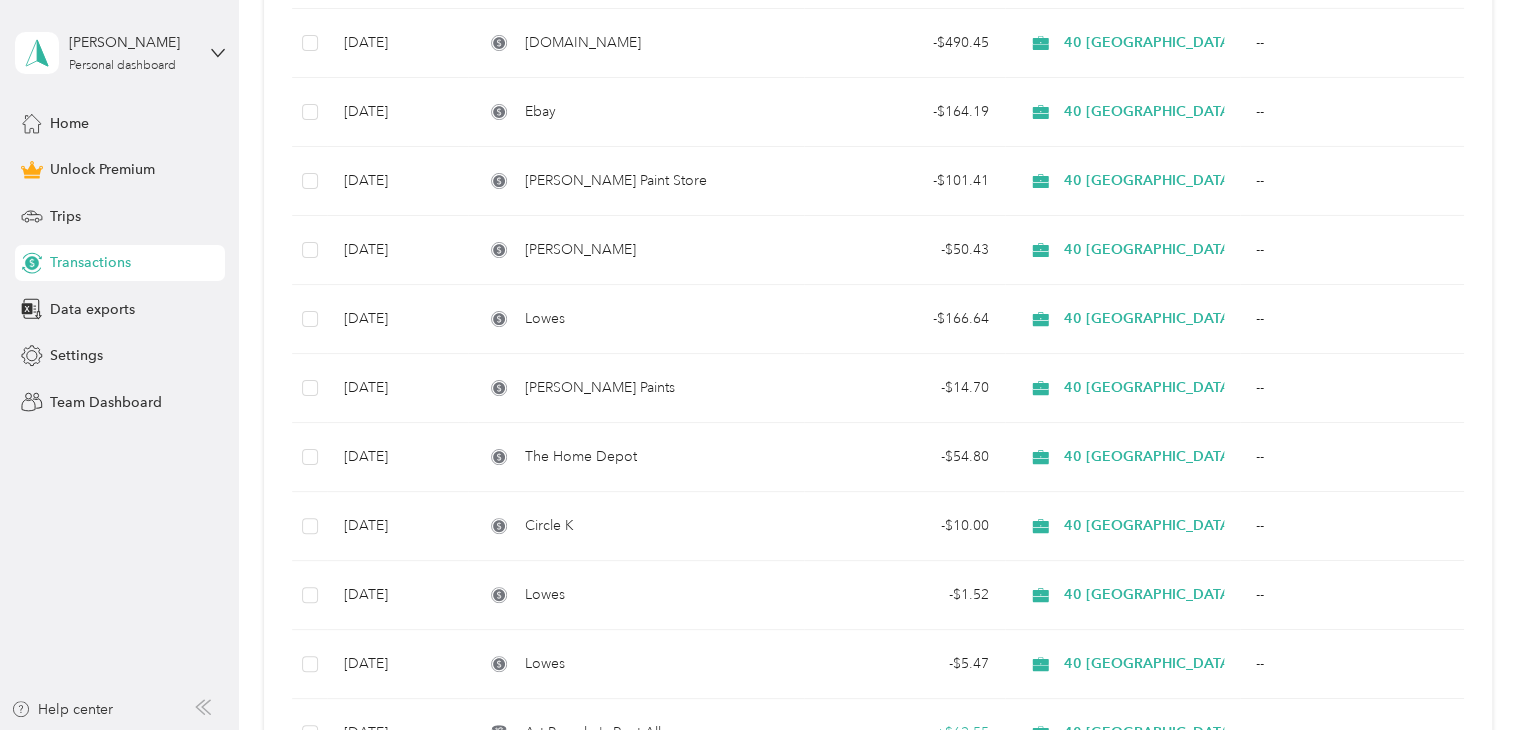 scroll, scrollTop: 3305, scrollLeft: 0, axis: vertical 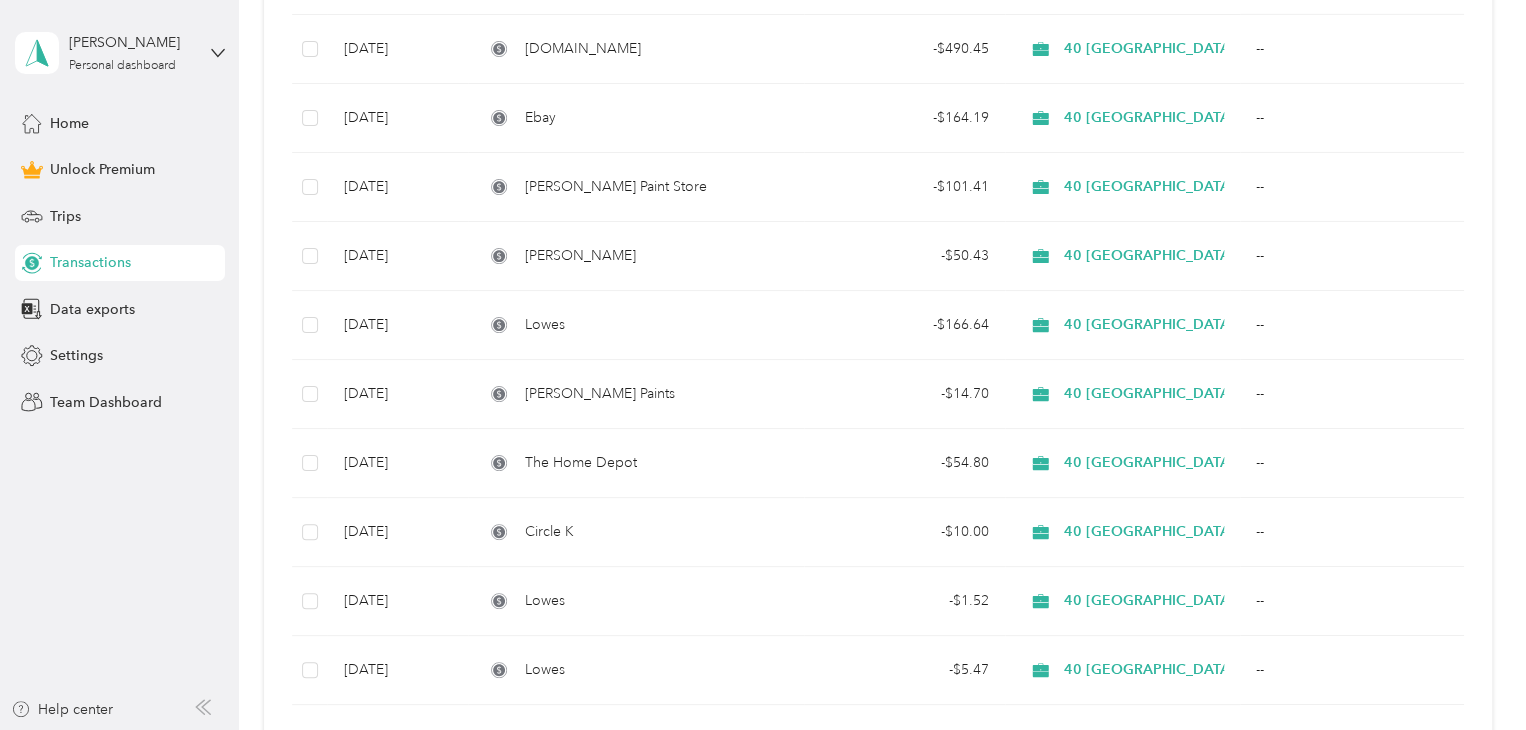 click on "[PERSON_NAME] Paint Store" at bounding box center [616, 187] 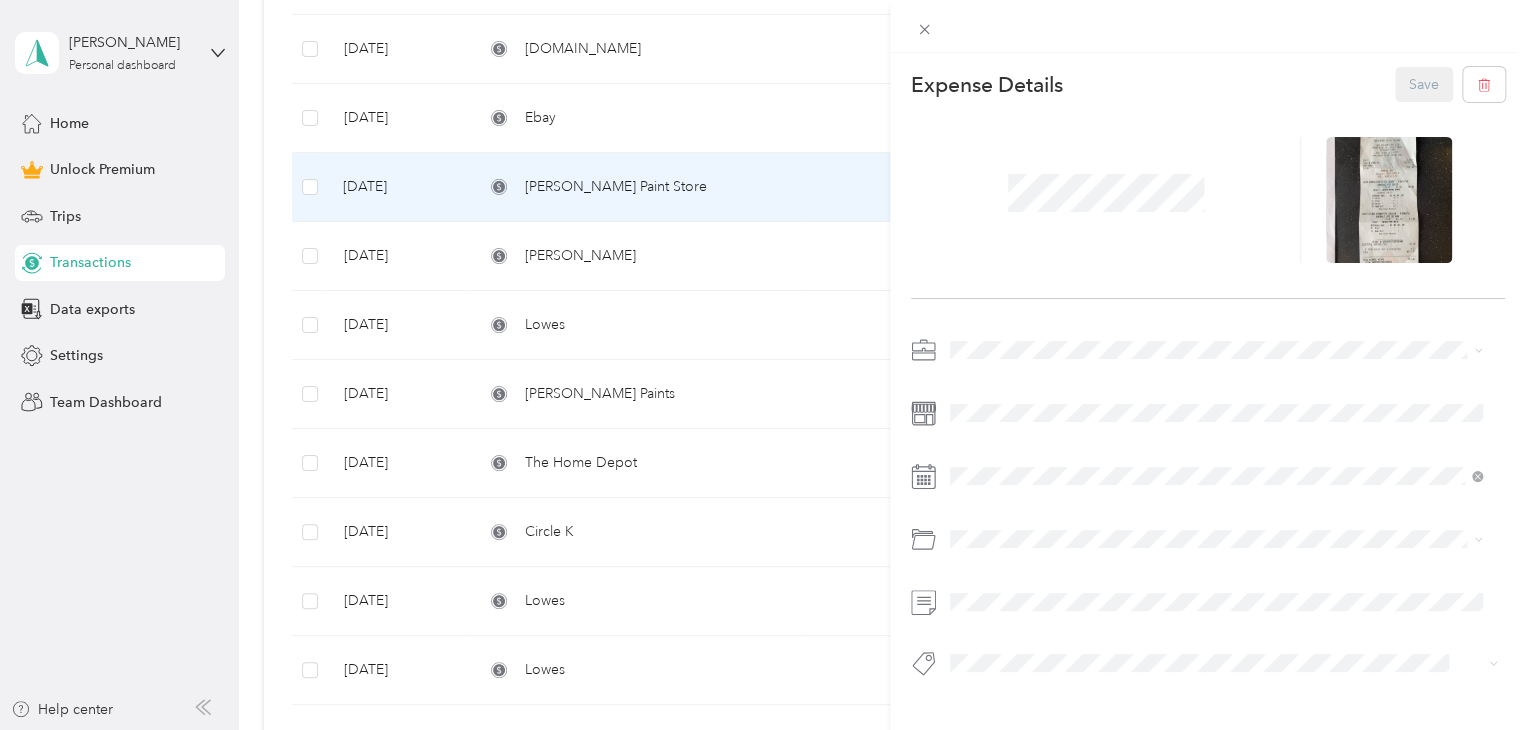 click on "Save" at bounding box center (1450, 84) 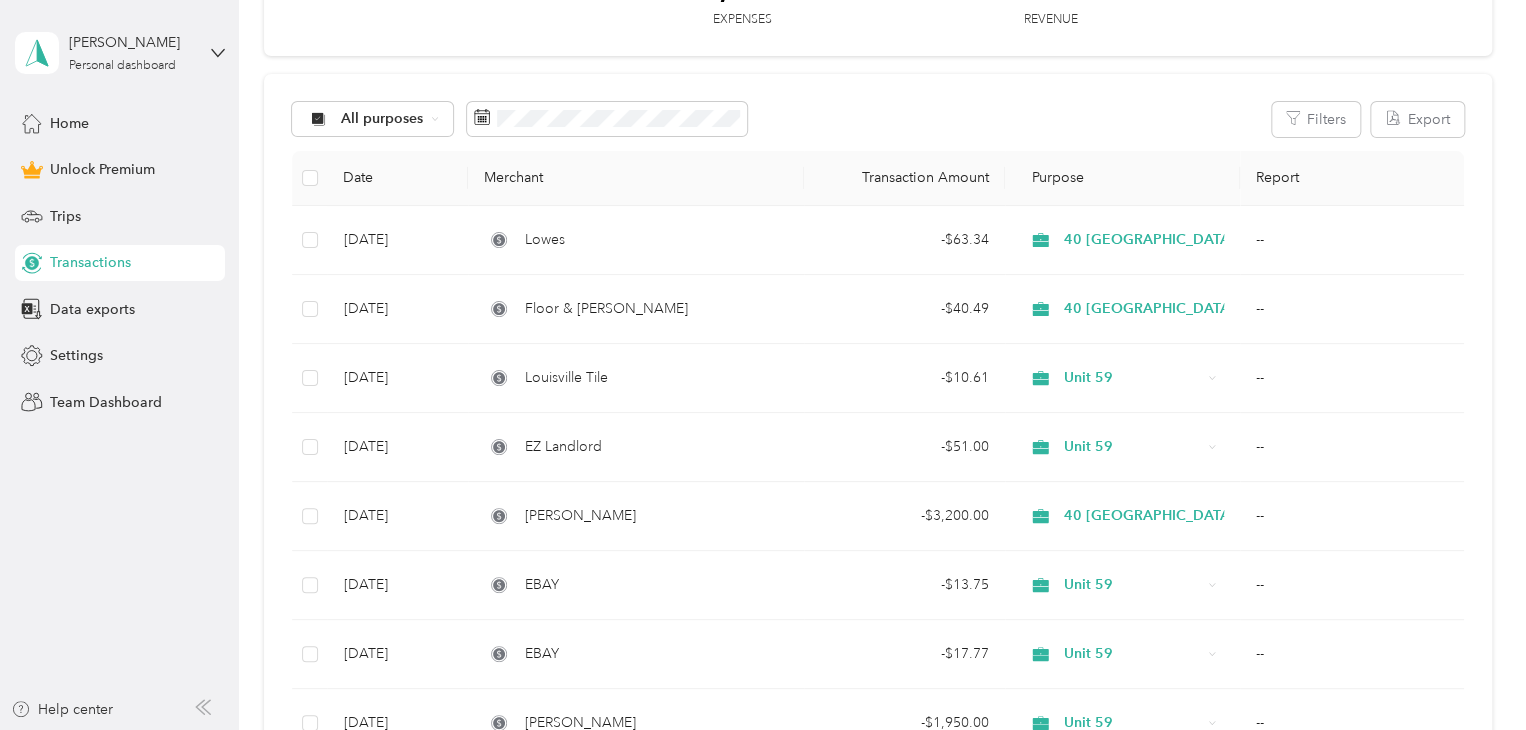 scroll, scrollTop: 0, scrollLeft: 0, axis: both 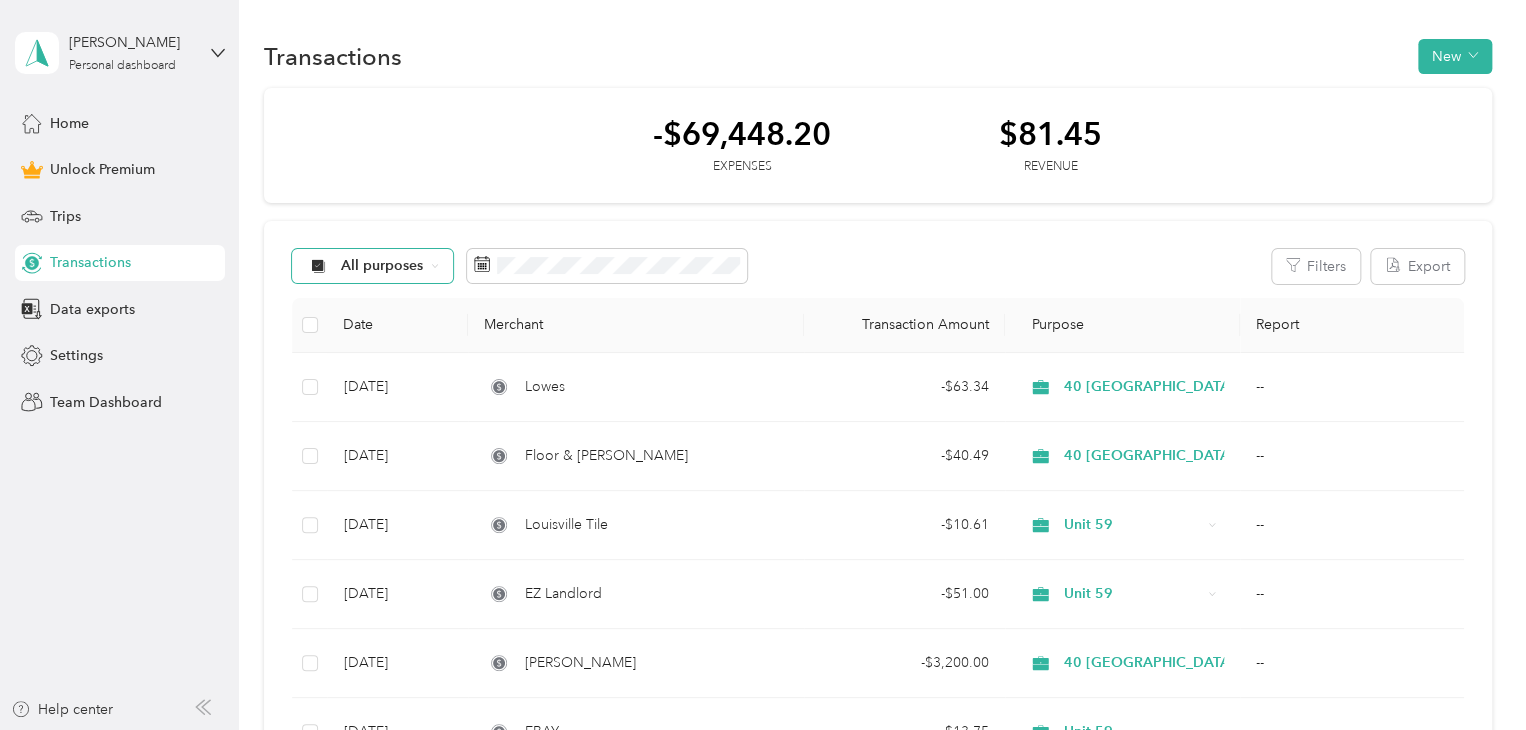 click on "All purposes" at bounding box center [373, 266] 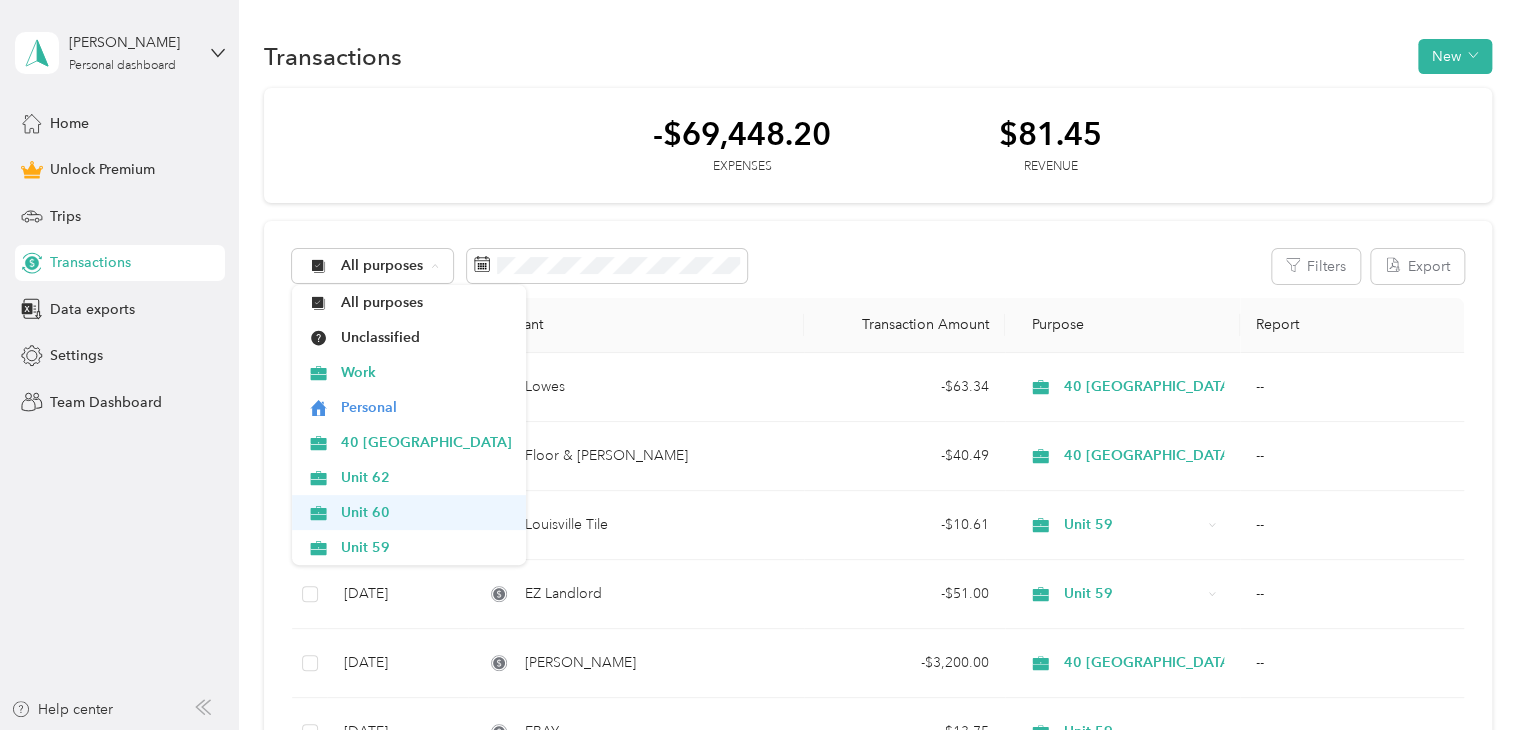 click on "Unit 60" at bounding box center (426, 512) 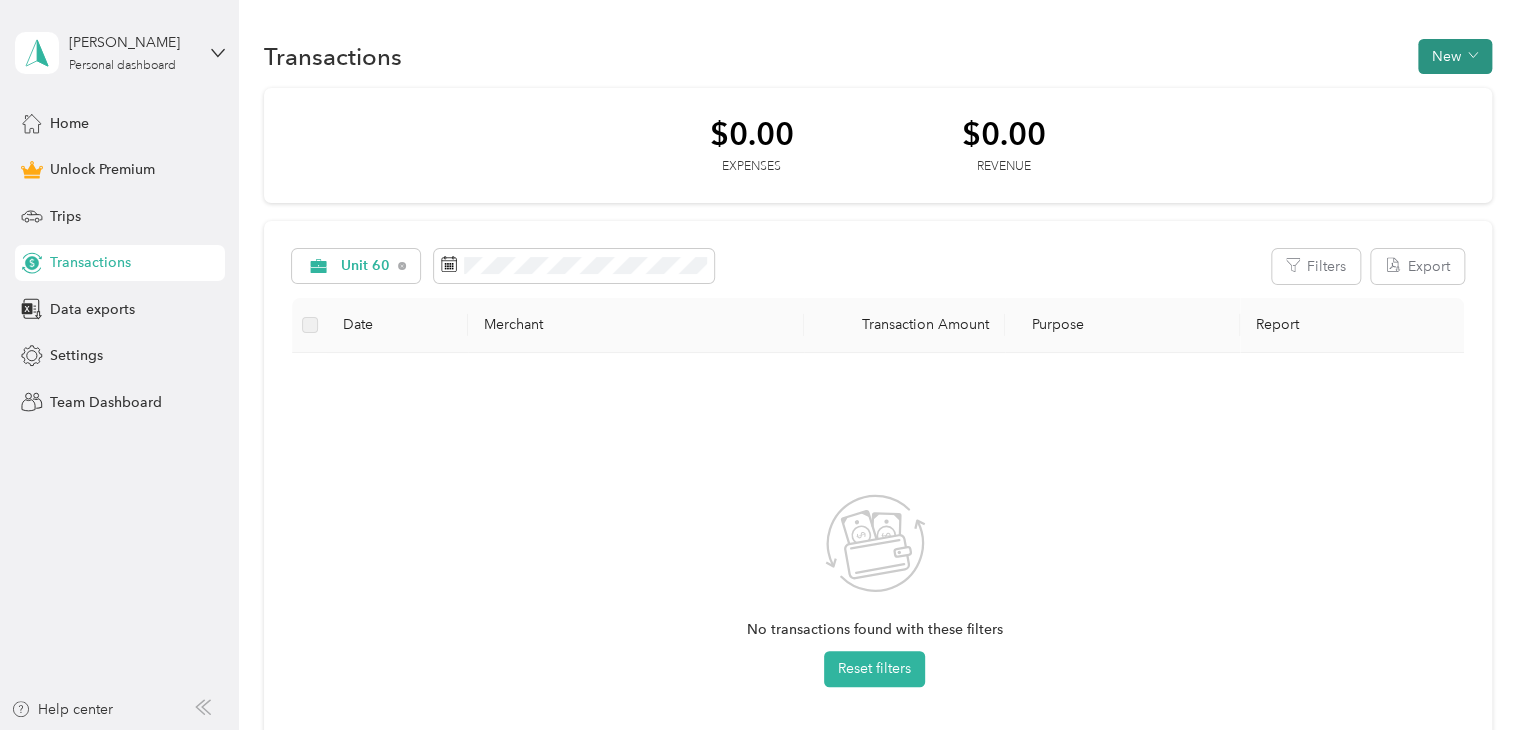 click on "New" at bounding box center [1455, 56] 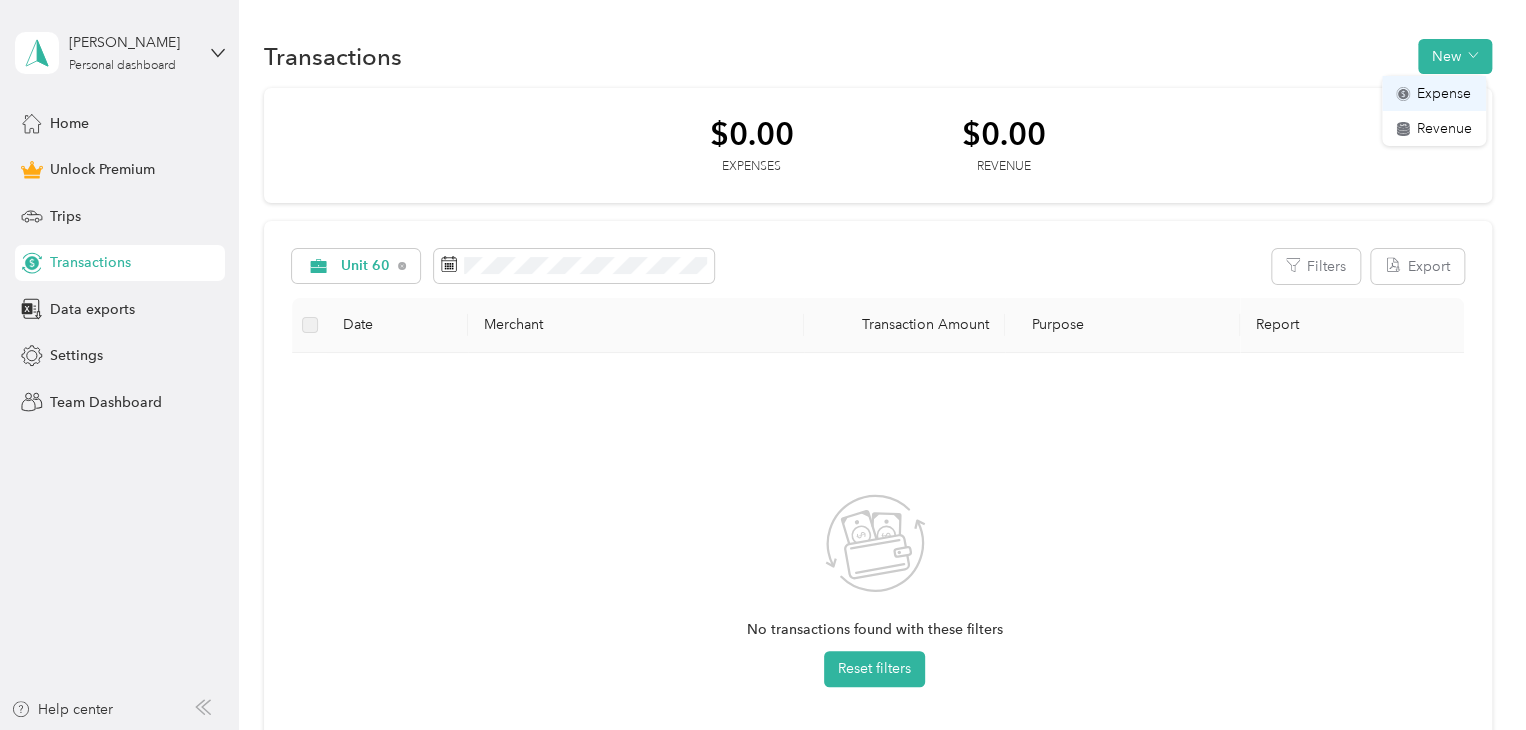click on "Expense" at bounding box center (1444, 93) 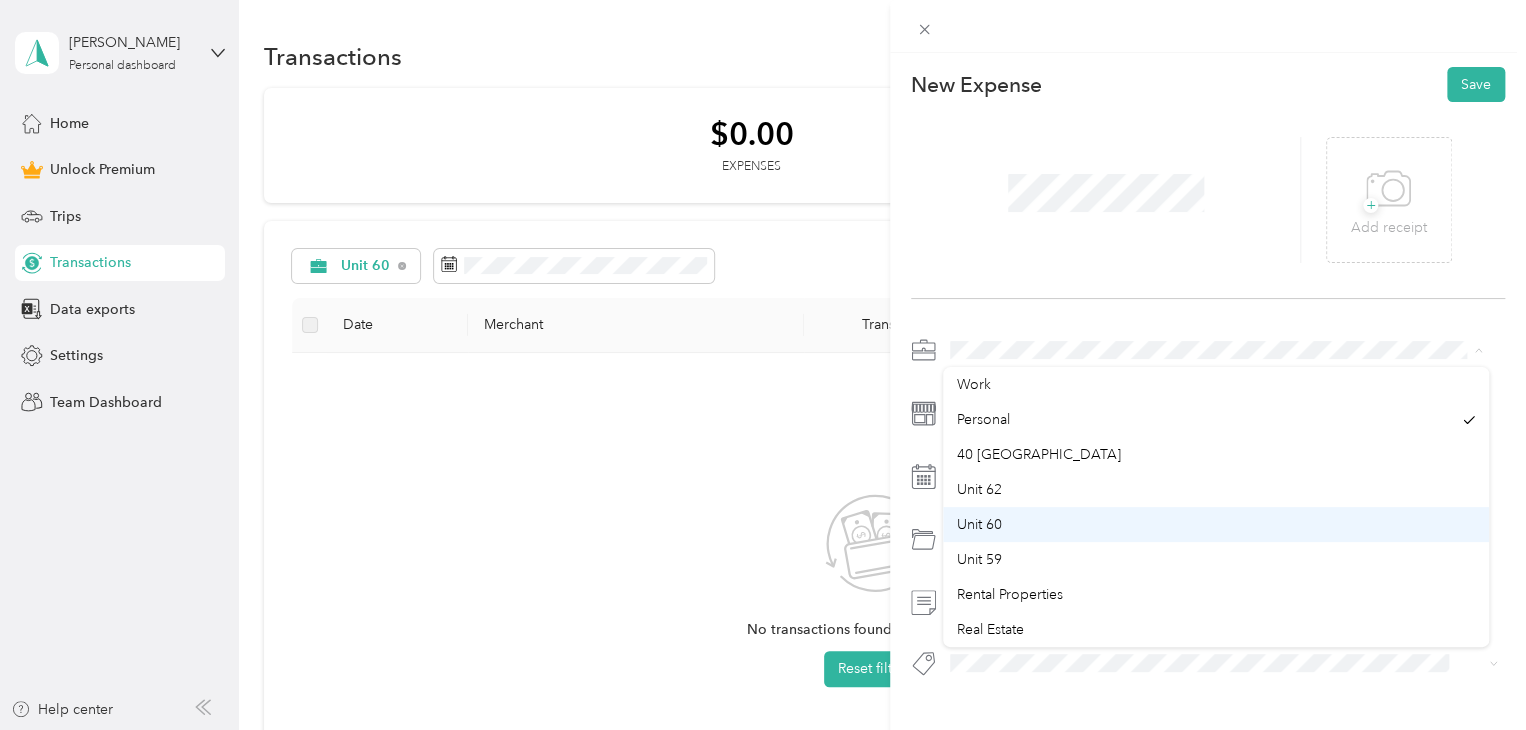 click on "Unit 60" at bounding box center [979, 524] 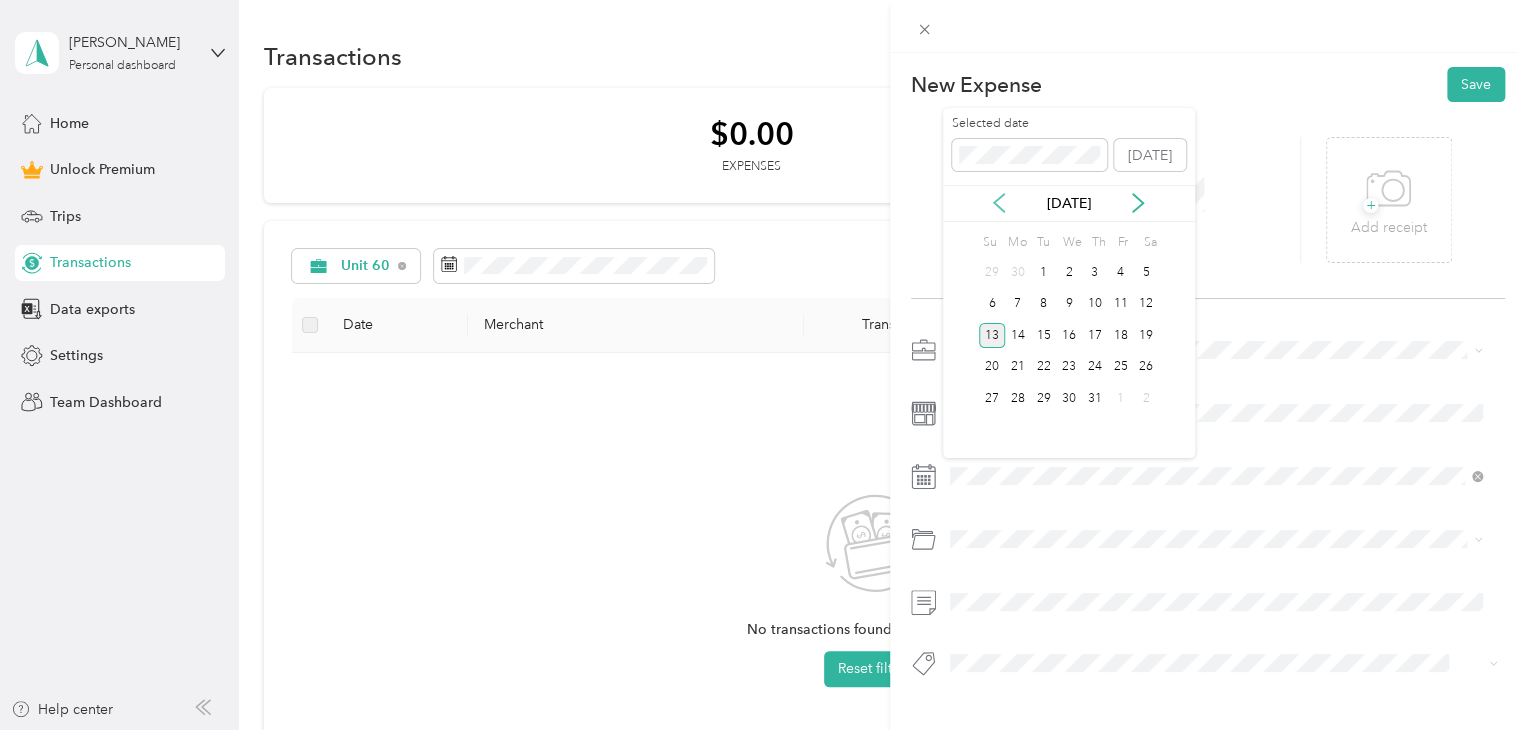 click 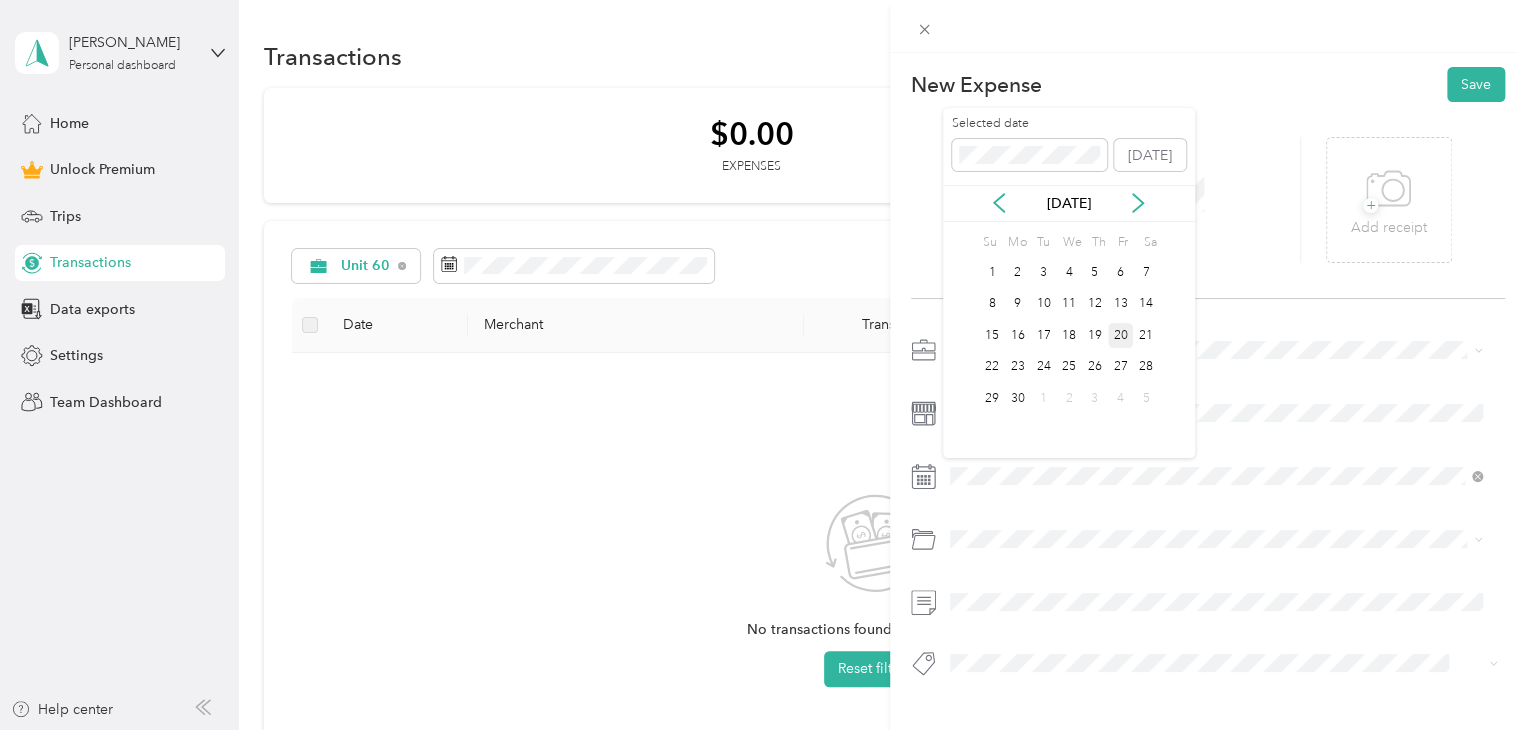 click on "20" at bounding box center [1121, 335] 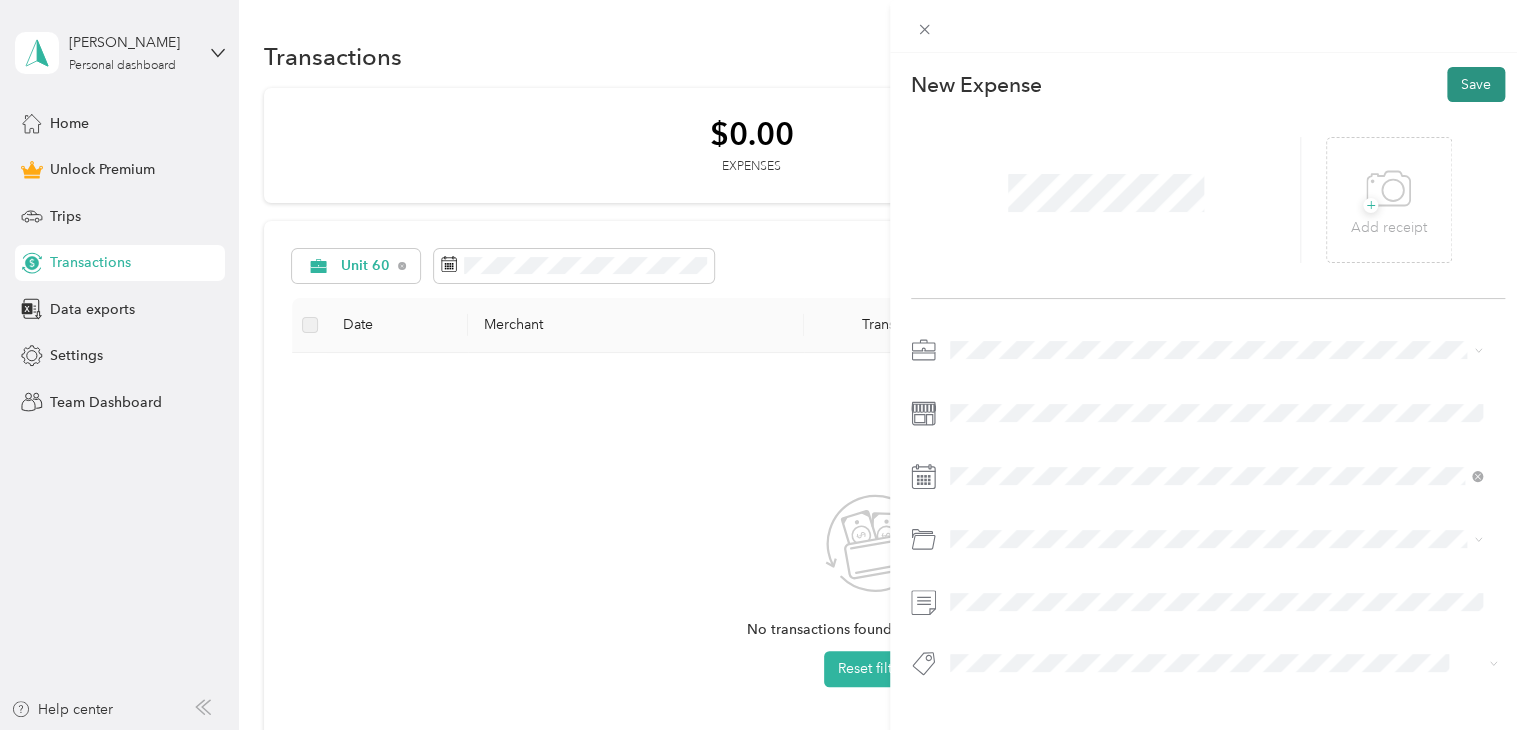 click on "Save" at bounding box center [1476, 84] 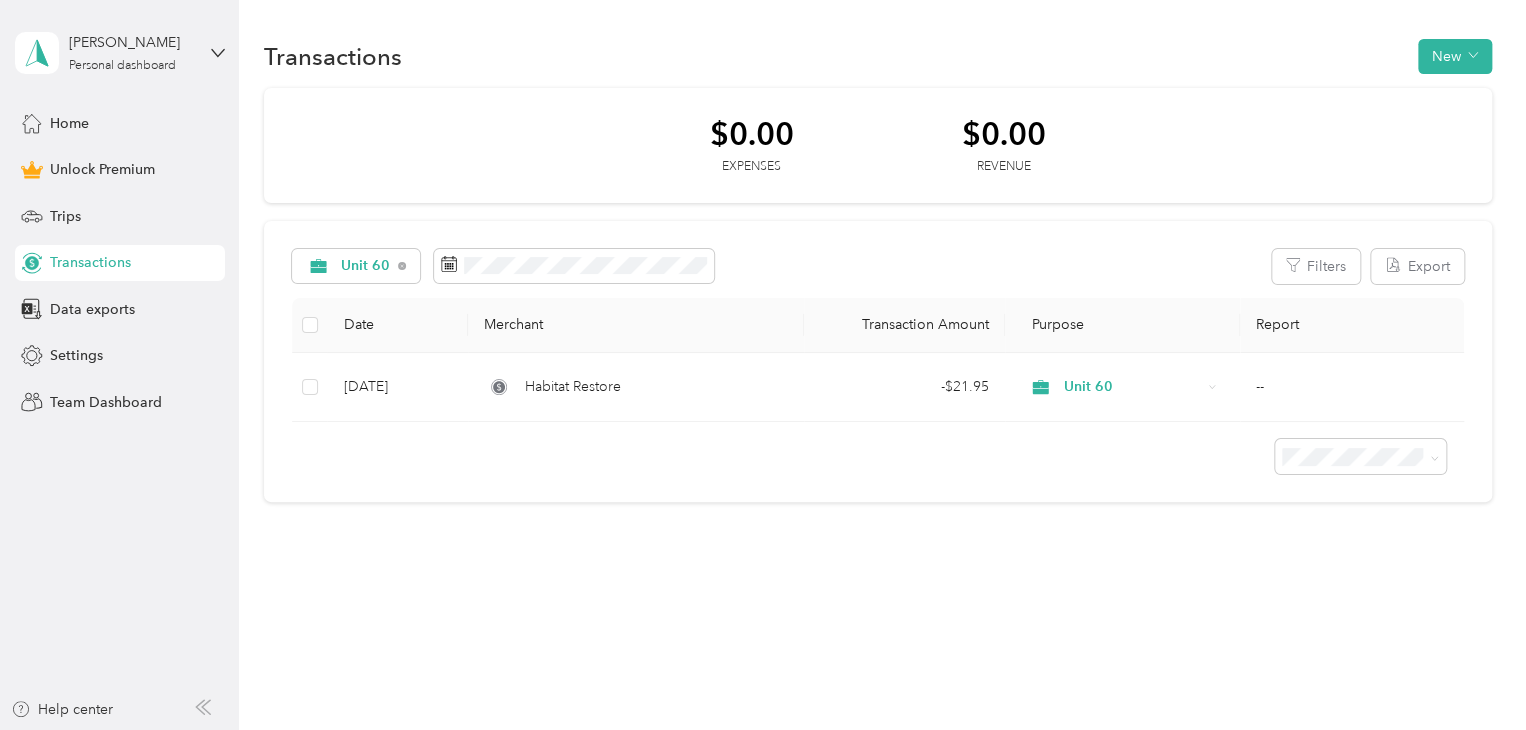 click on "Transactions" at bounding box center [120, 263] 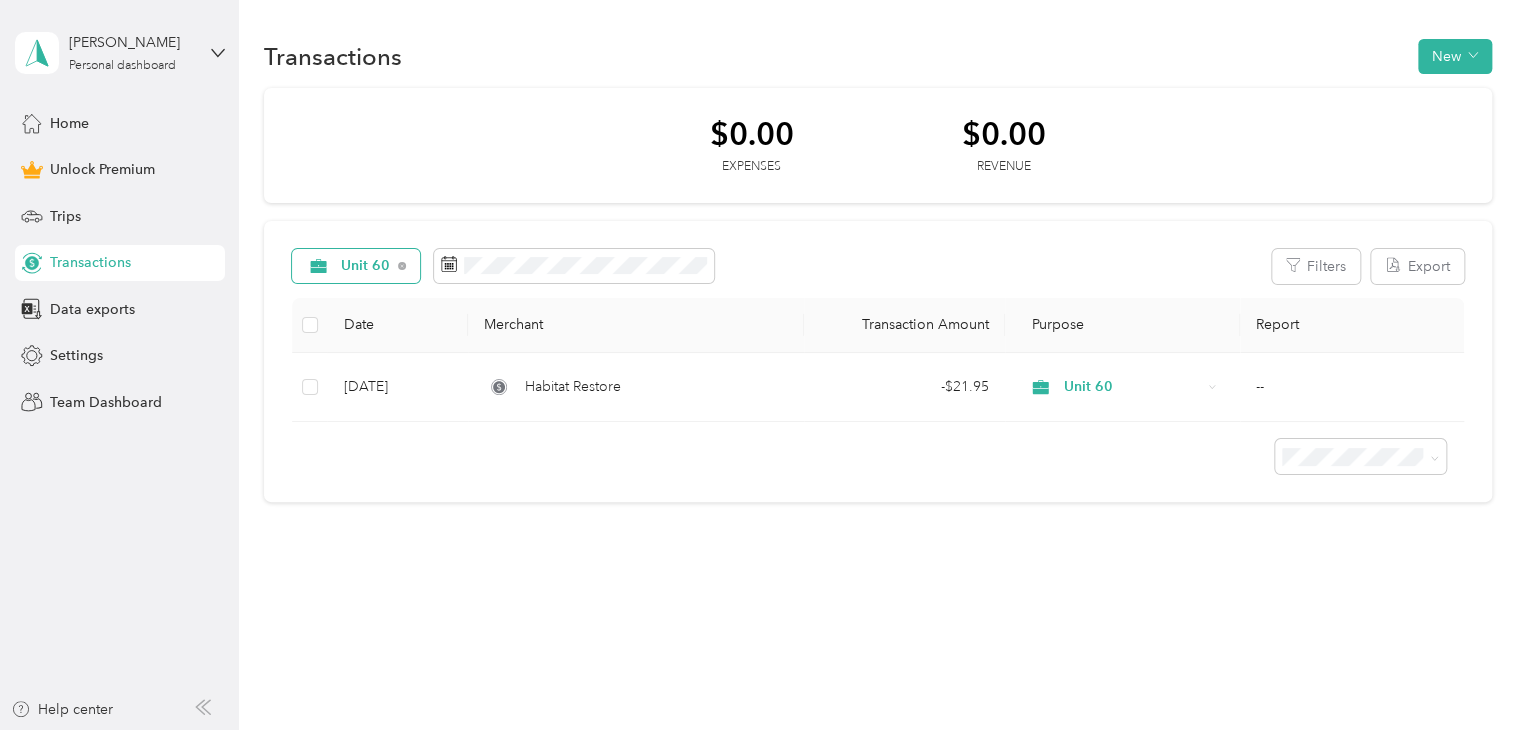 click on "Unit 60" at bounding box center [366, 266] 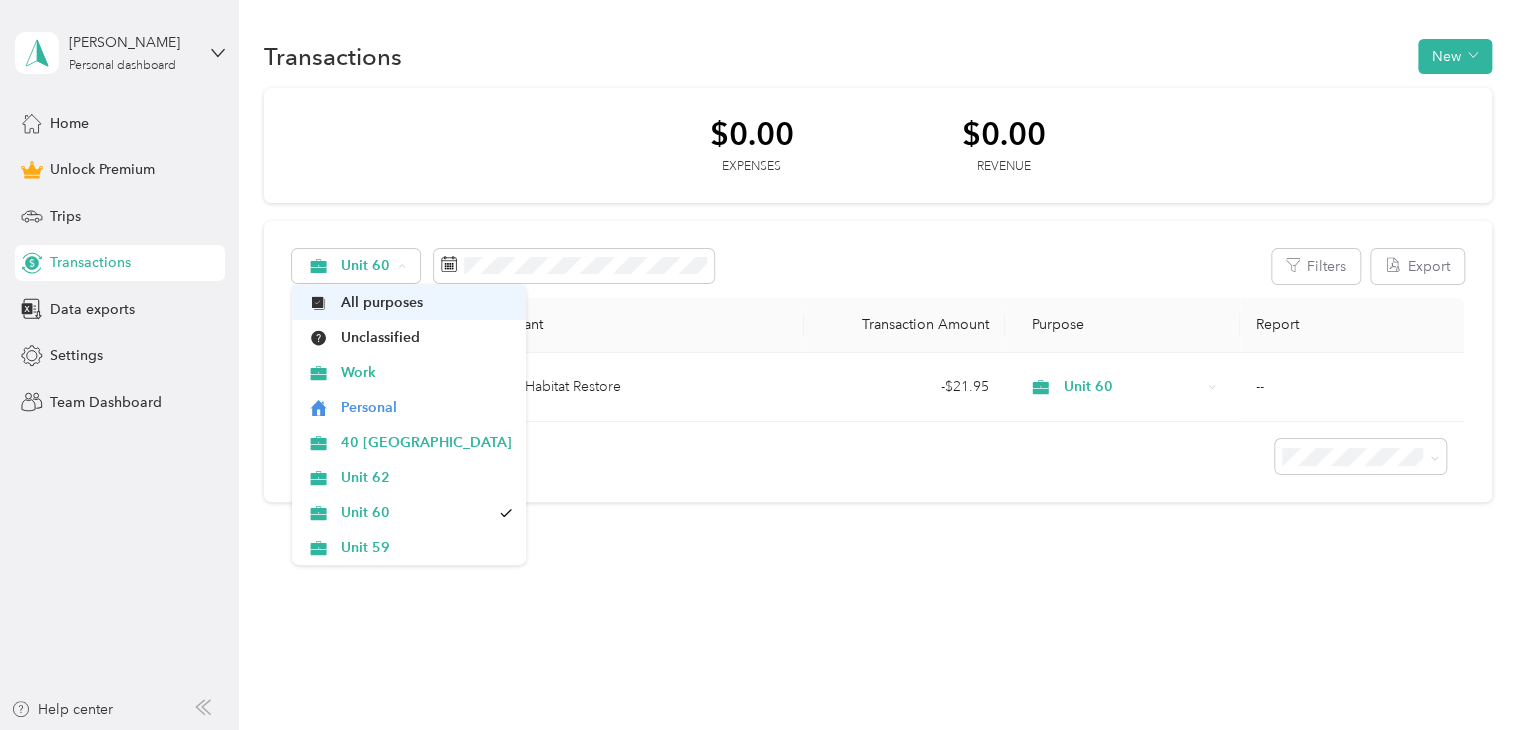 click on "All purposes" at bounding box center (426, 302) 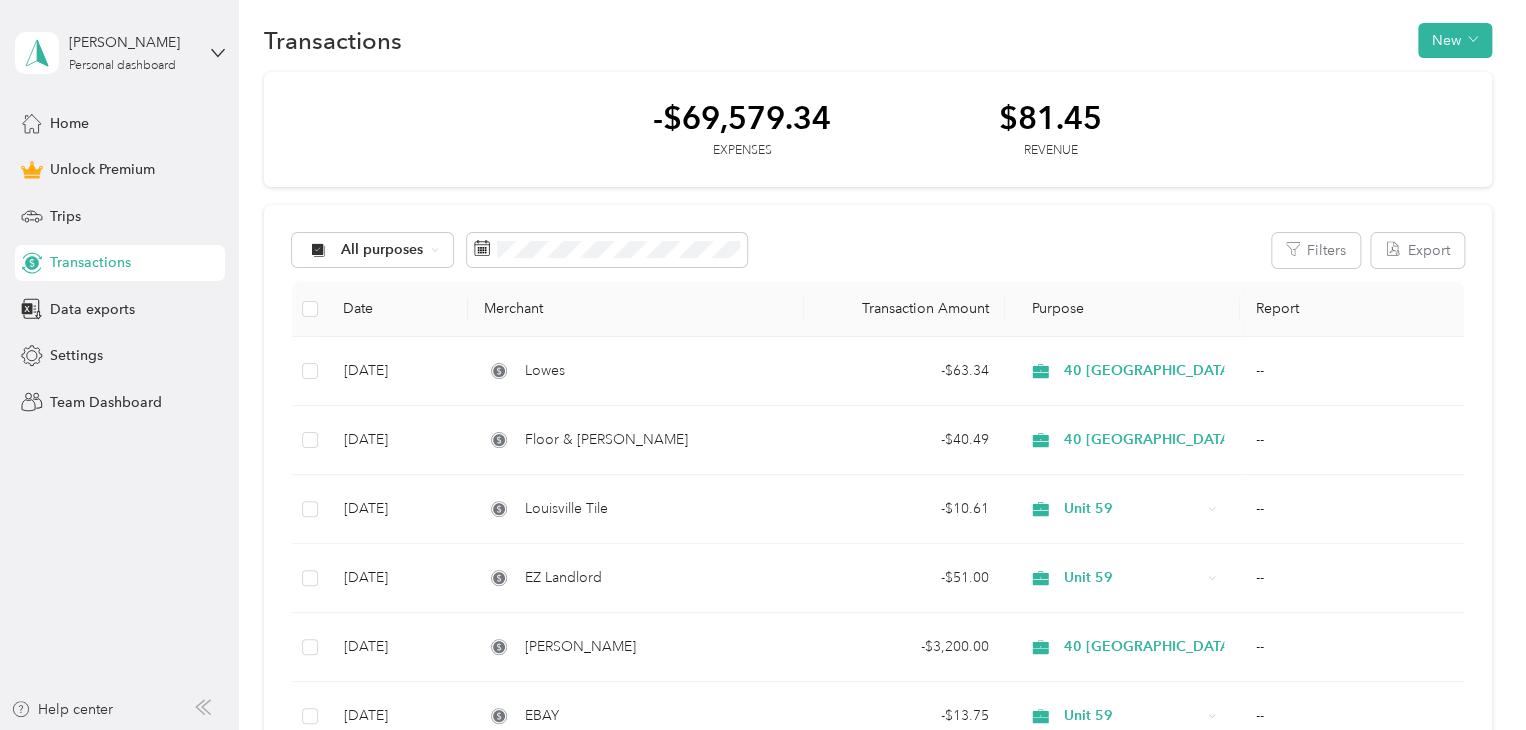 scroll, scrollTop: 0, scrollLeft: 0, axis: both 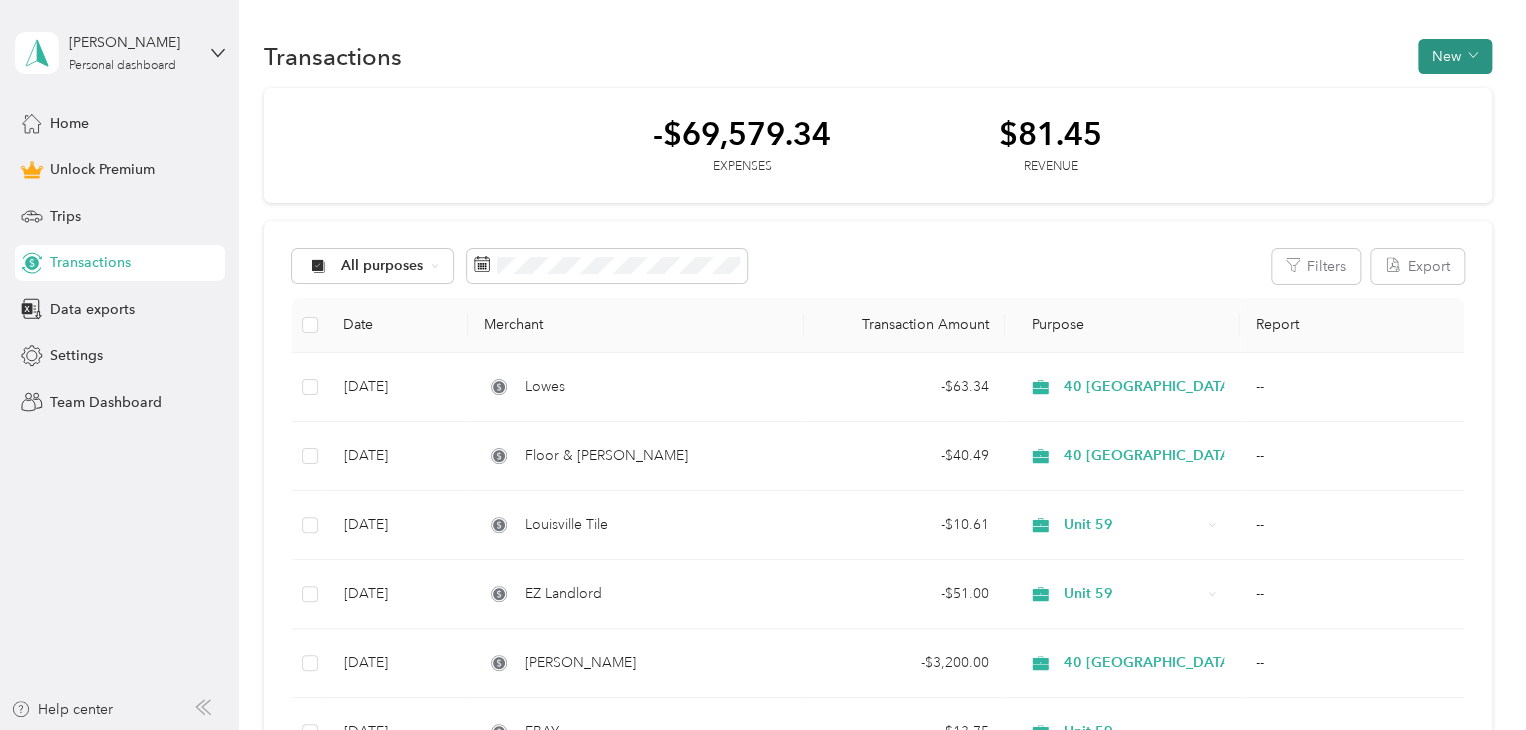 click on "New" at bounding box center (1455, 56) 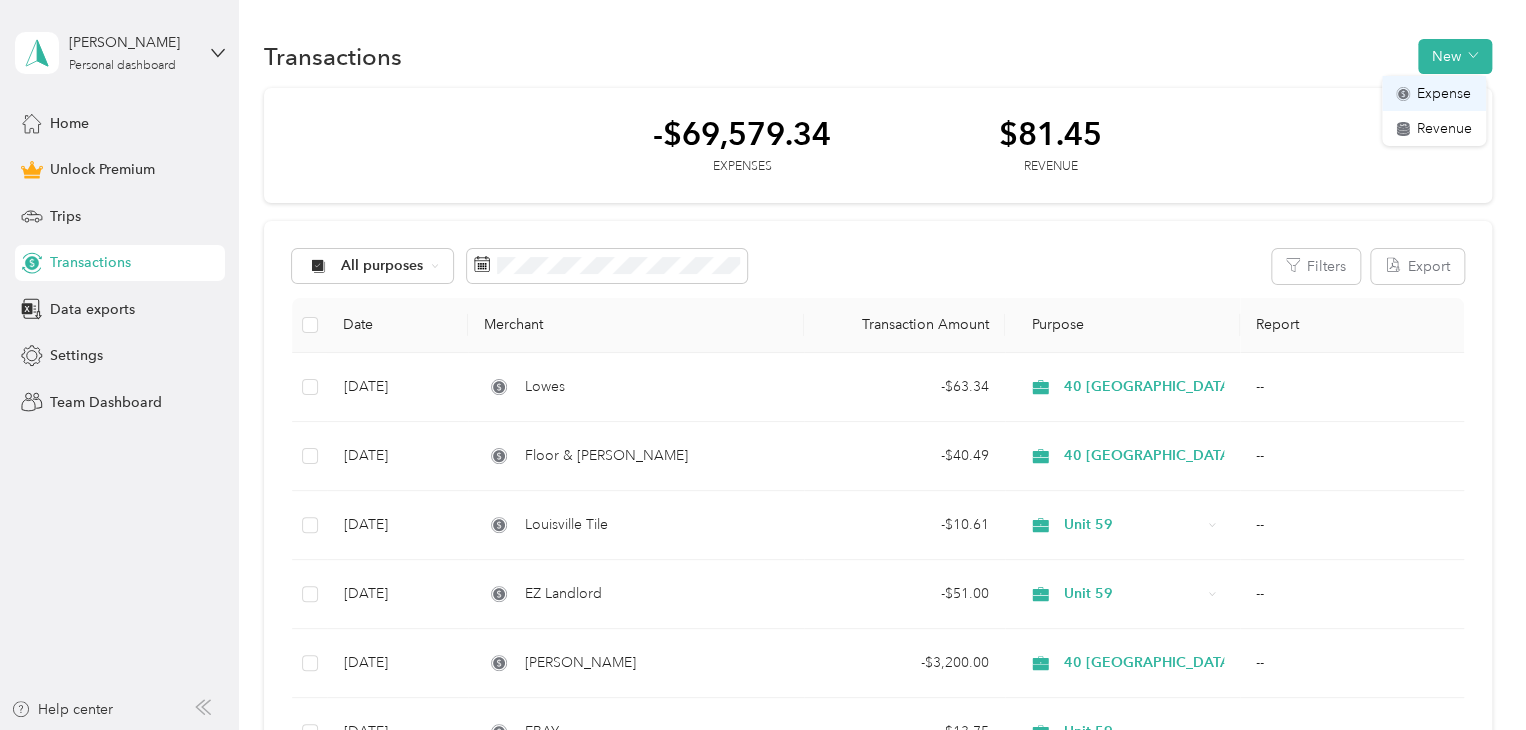 click on "Expense" at bounding box center (1444, 93) 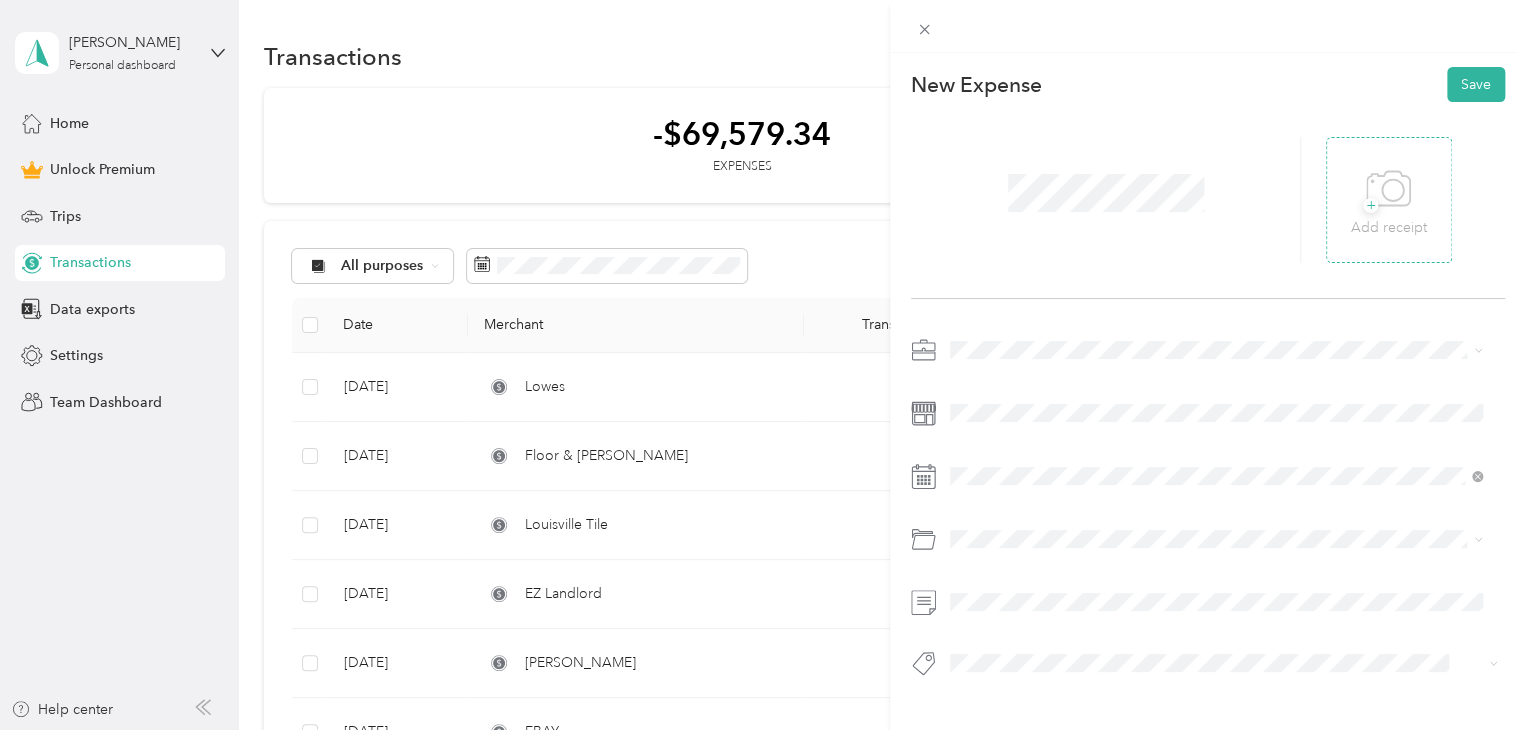 click 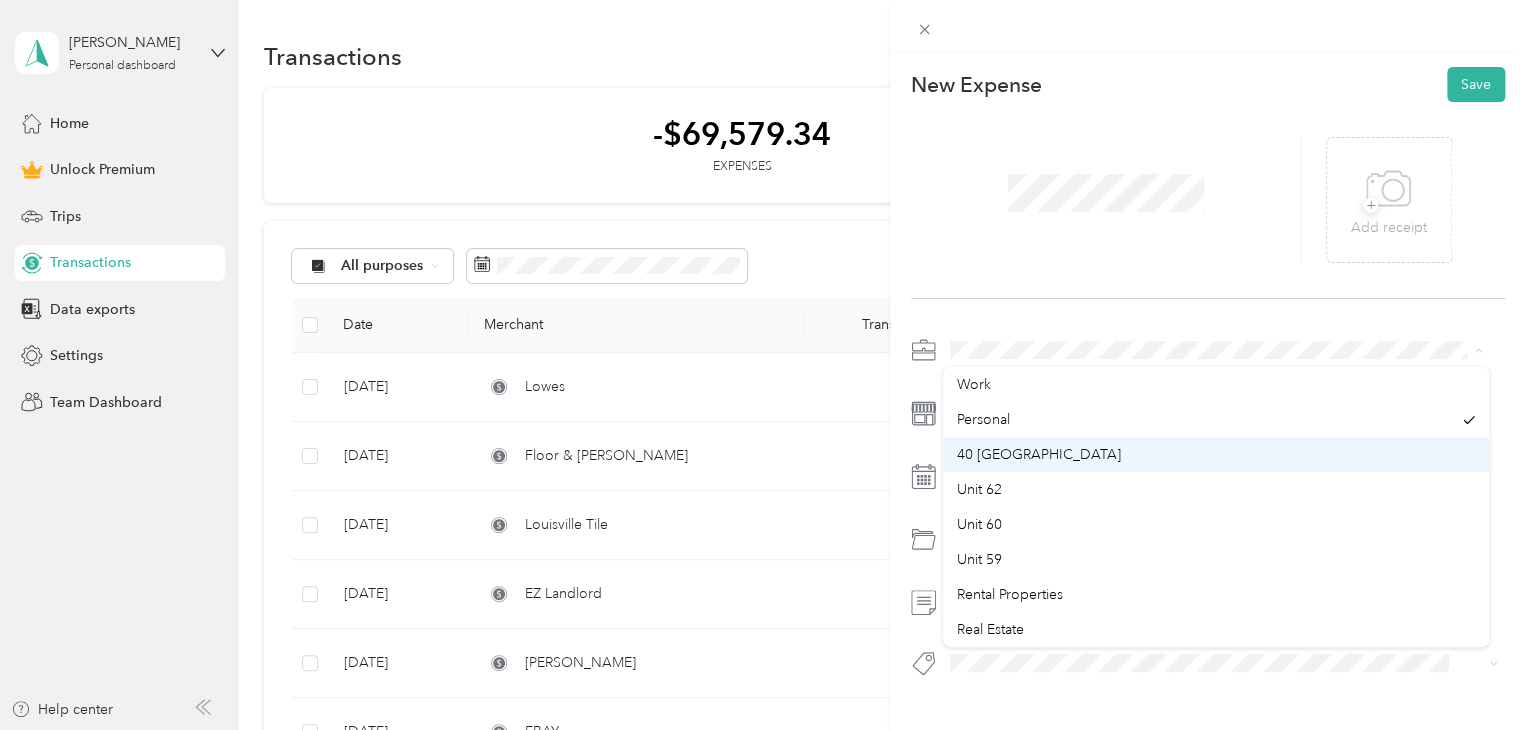 click on "40 [GEOGRAPHIC_DATA]" at bounding box center (1039, 454) 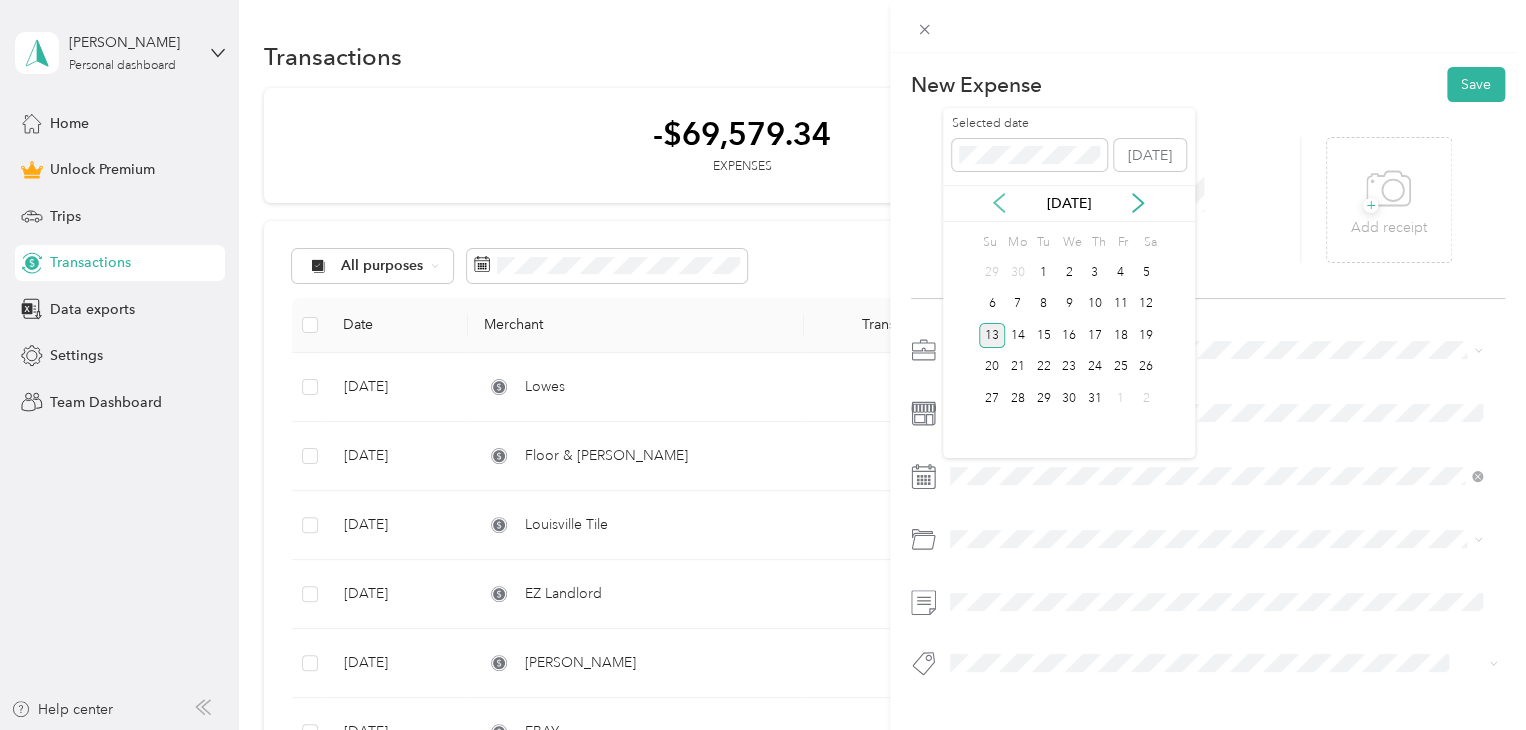 click 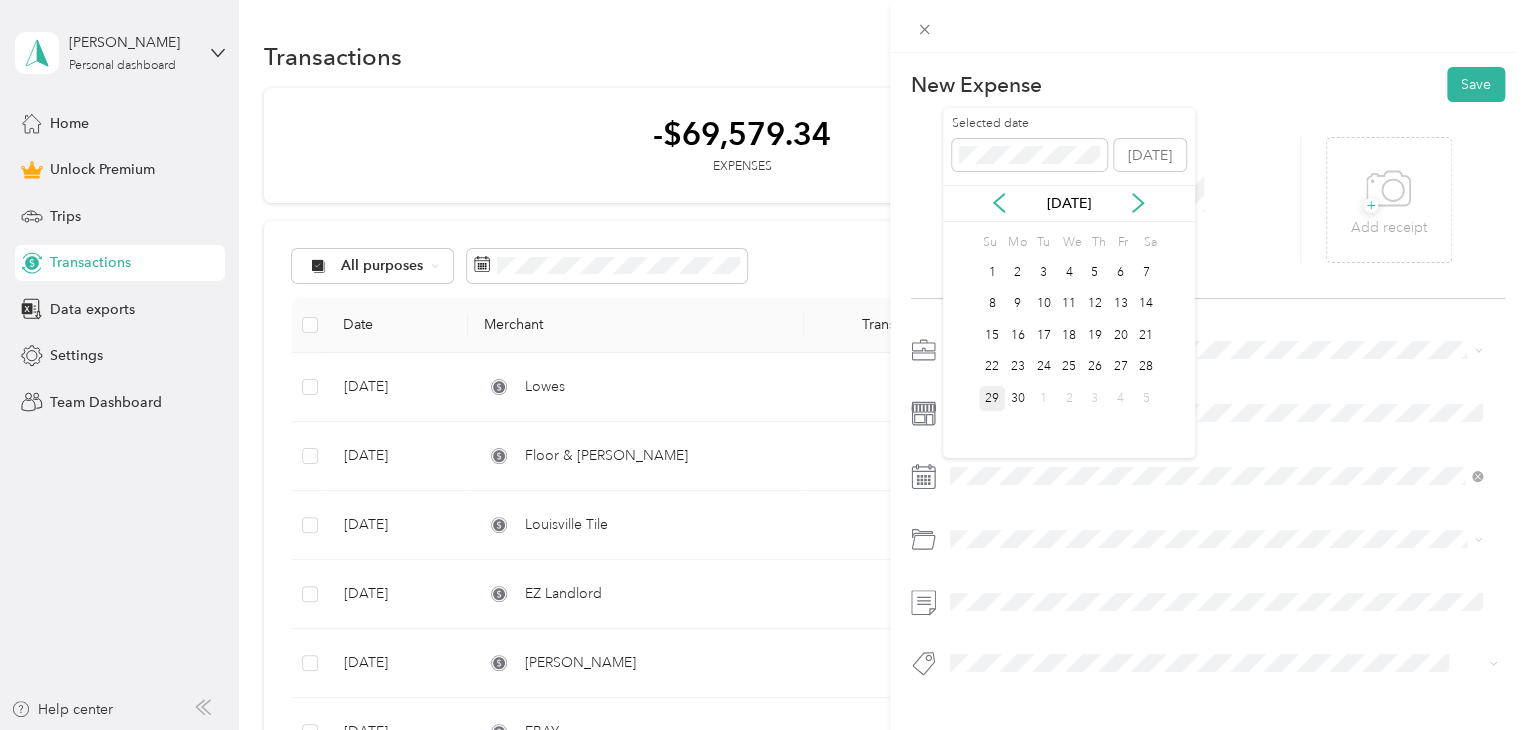 click on "29" at bounding box center (992, 398) 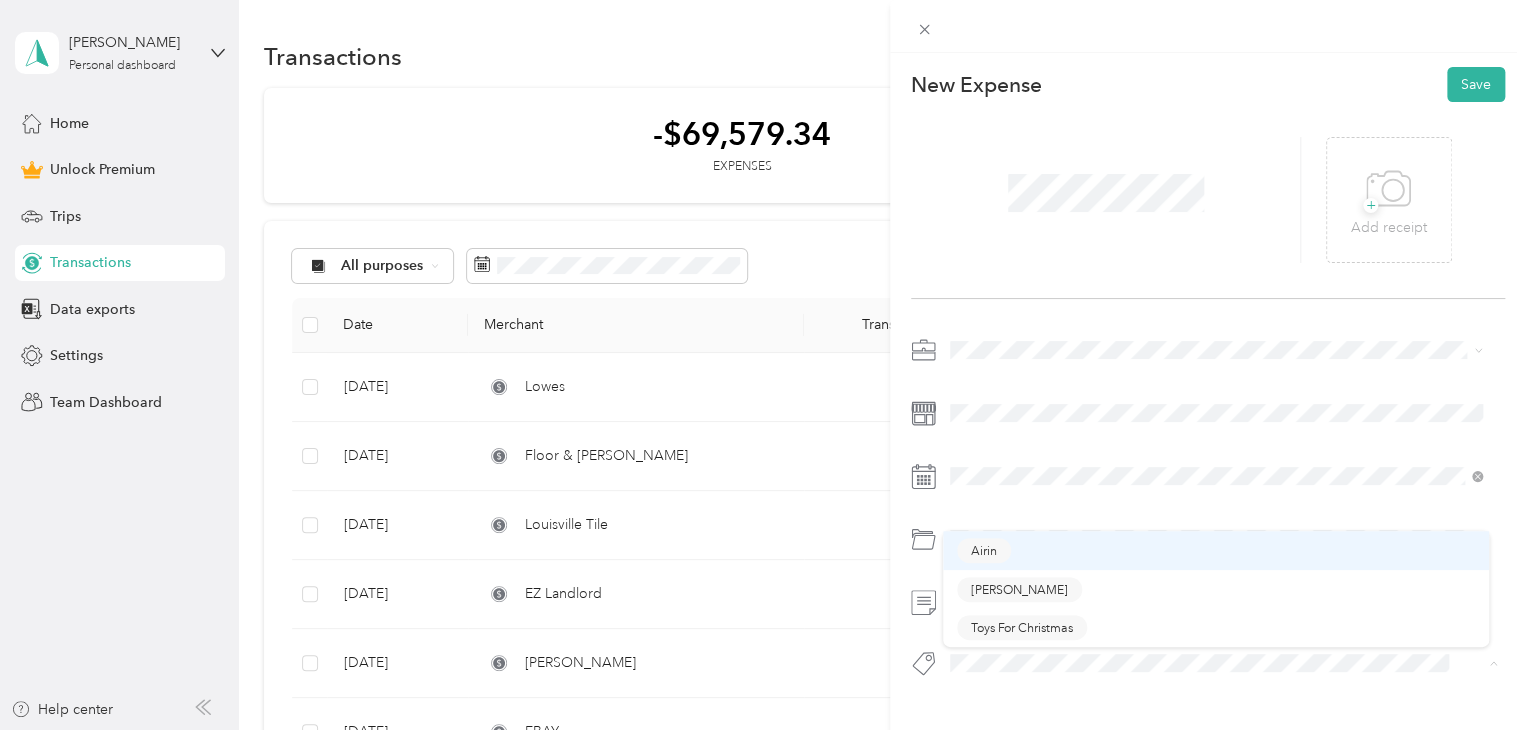 click on "Airin" at bounding box center [984, 550] 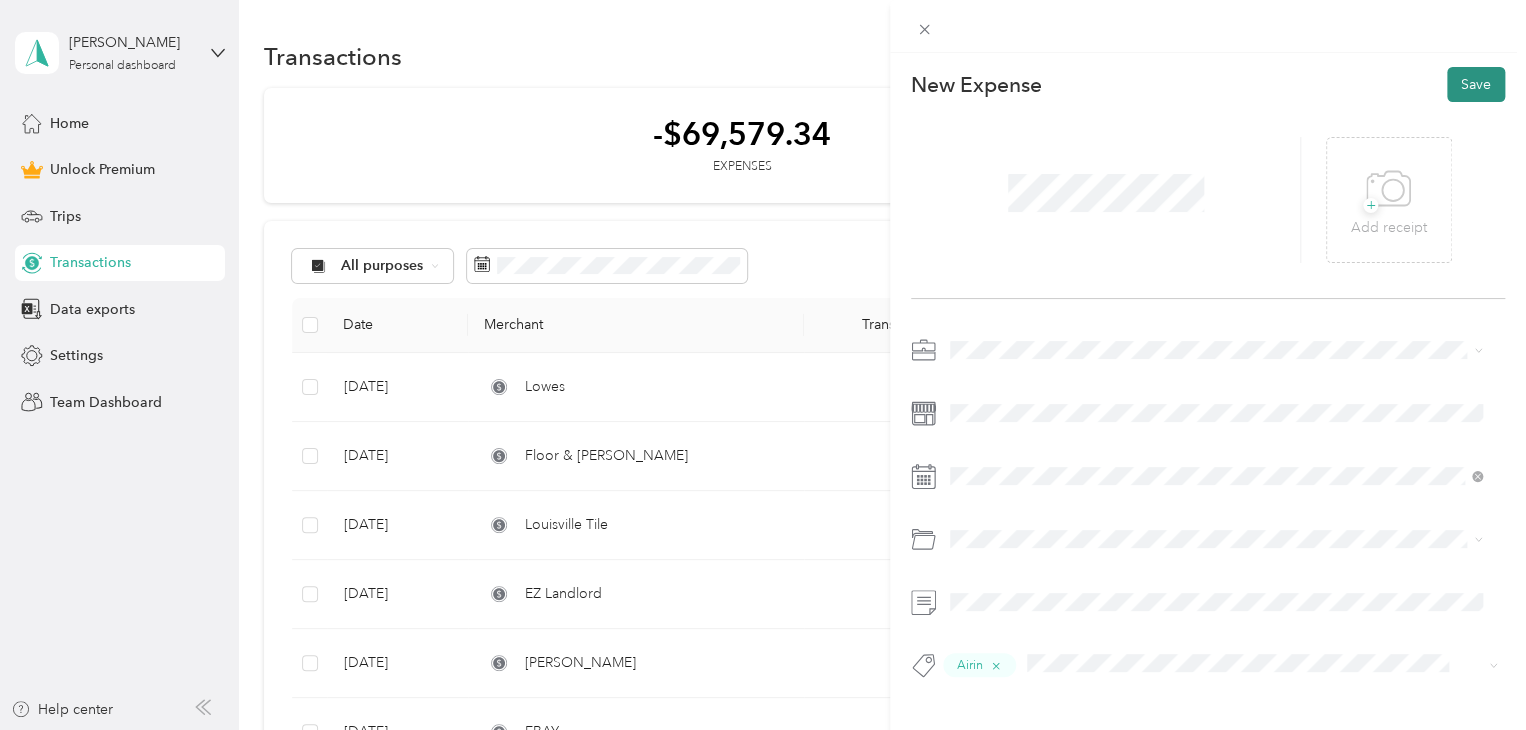click on "Save" at bounding box center [1476, 84] 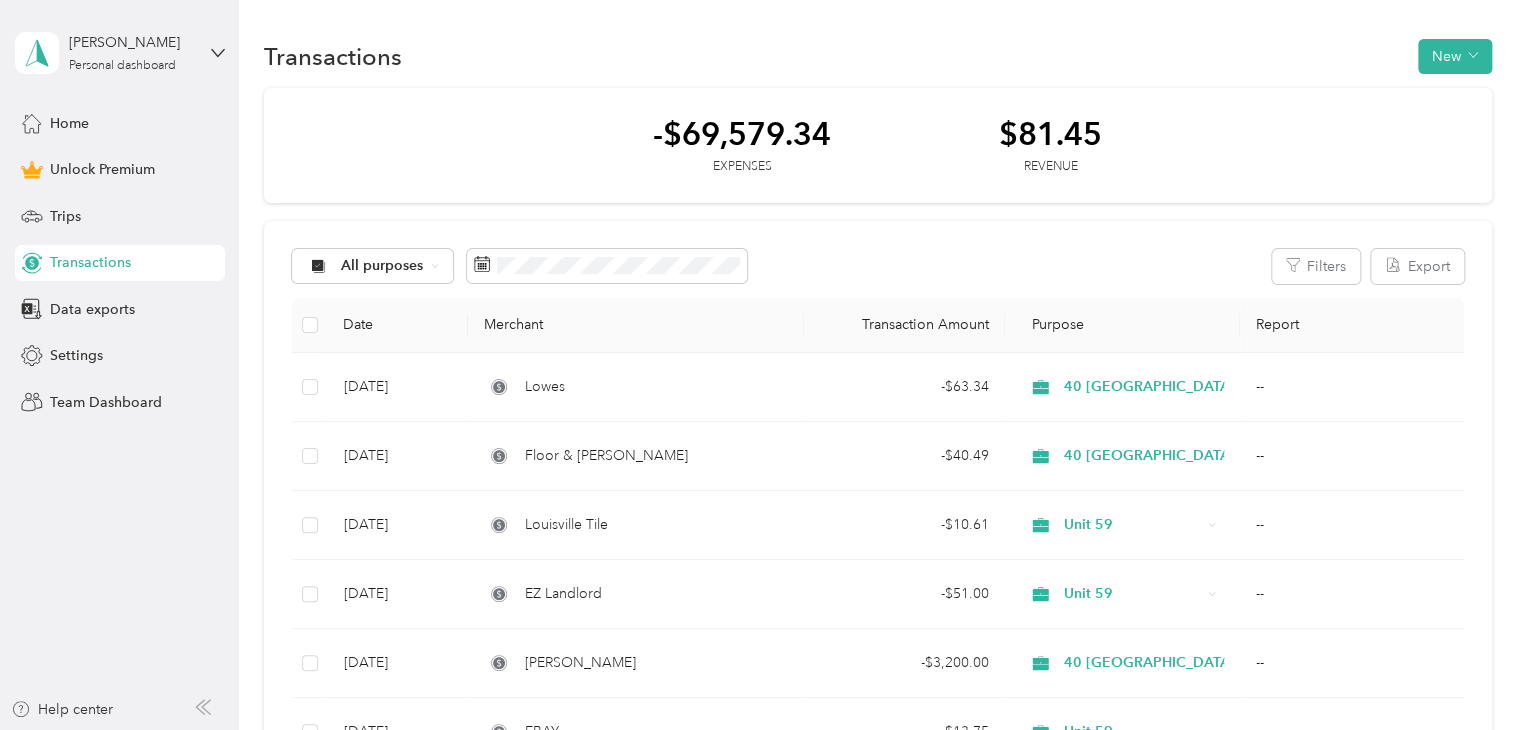 click on "Transactions" at bounding box center [90, 262] 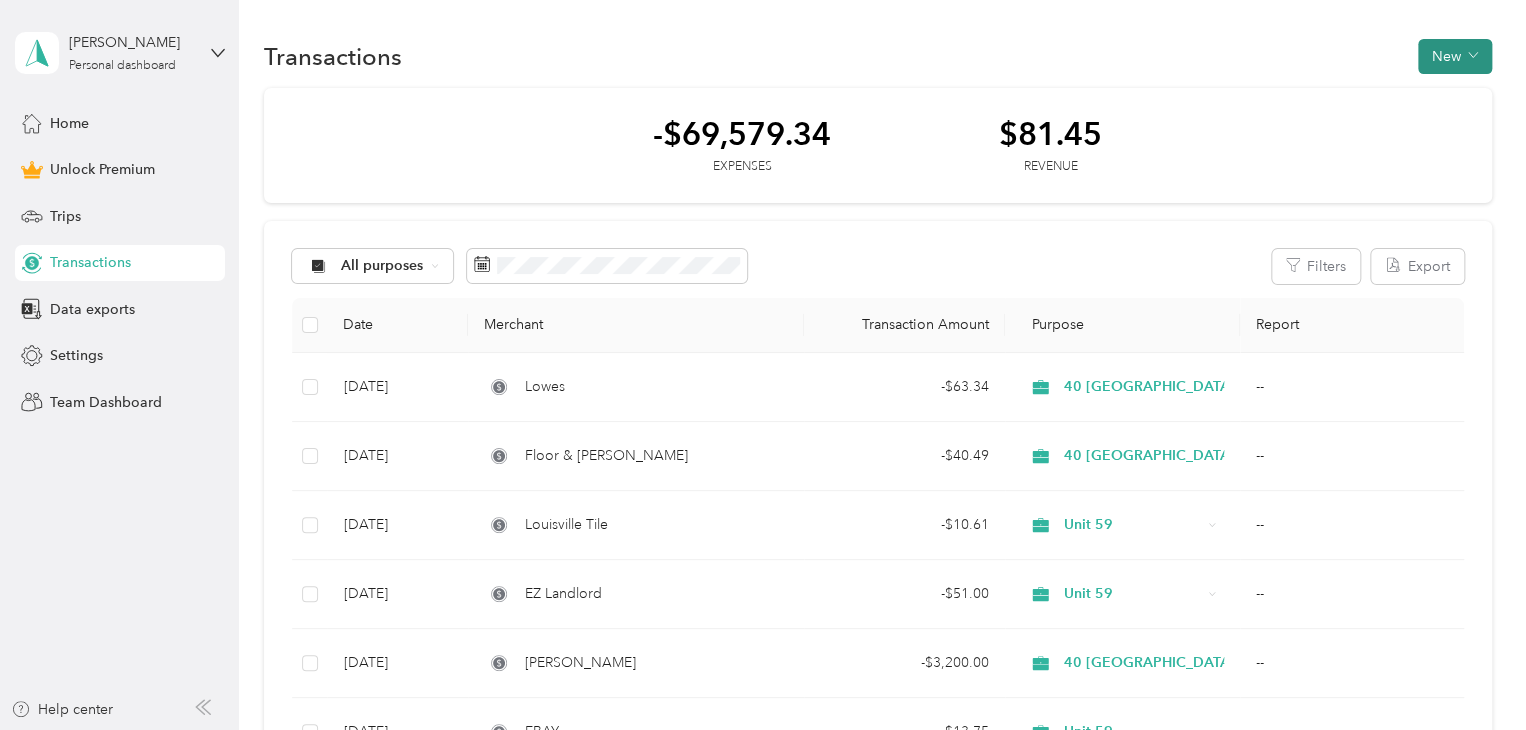 click on "New" at bounding box center [1455, 56] 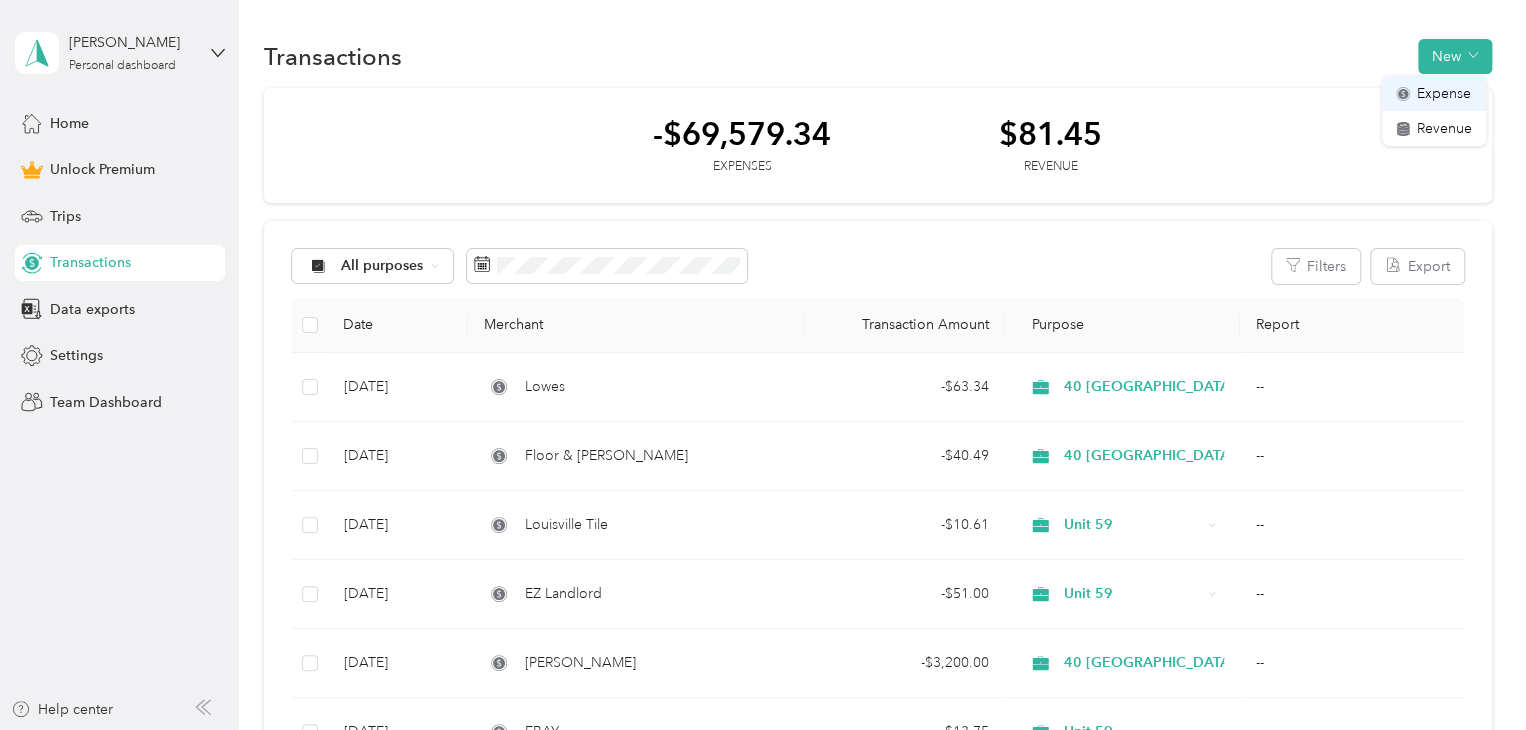 click on "Expense" at bounding box center (1444, 93) 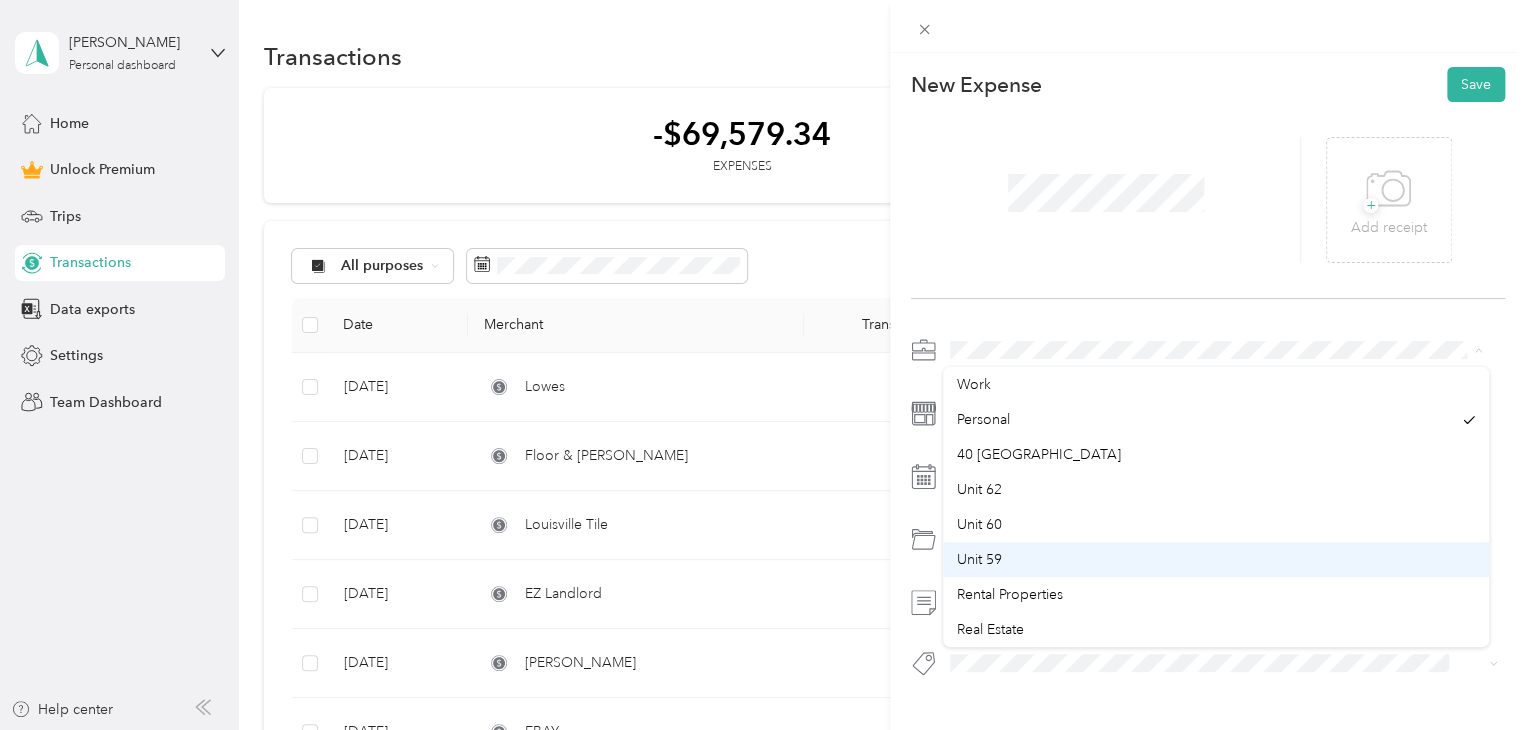 click on "Unit 59" at bounding box center [979, 559] 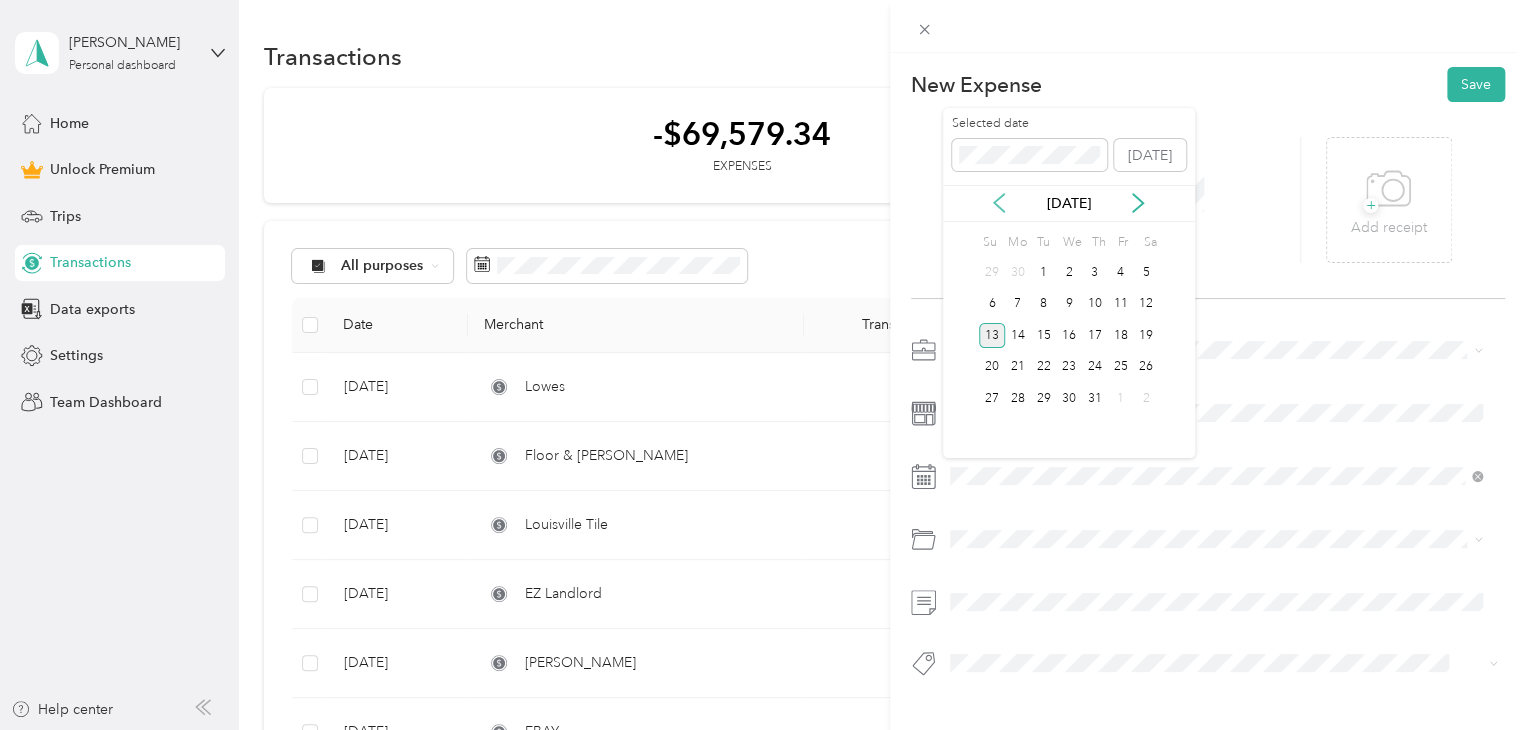 click 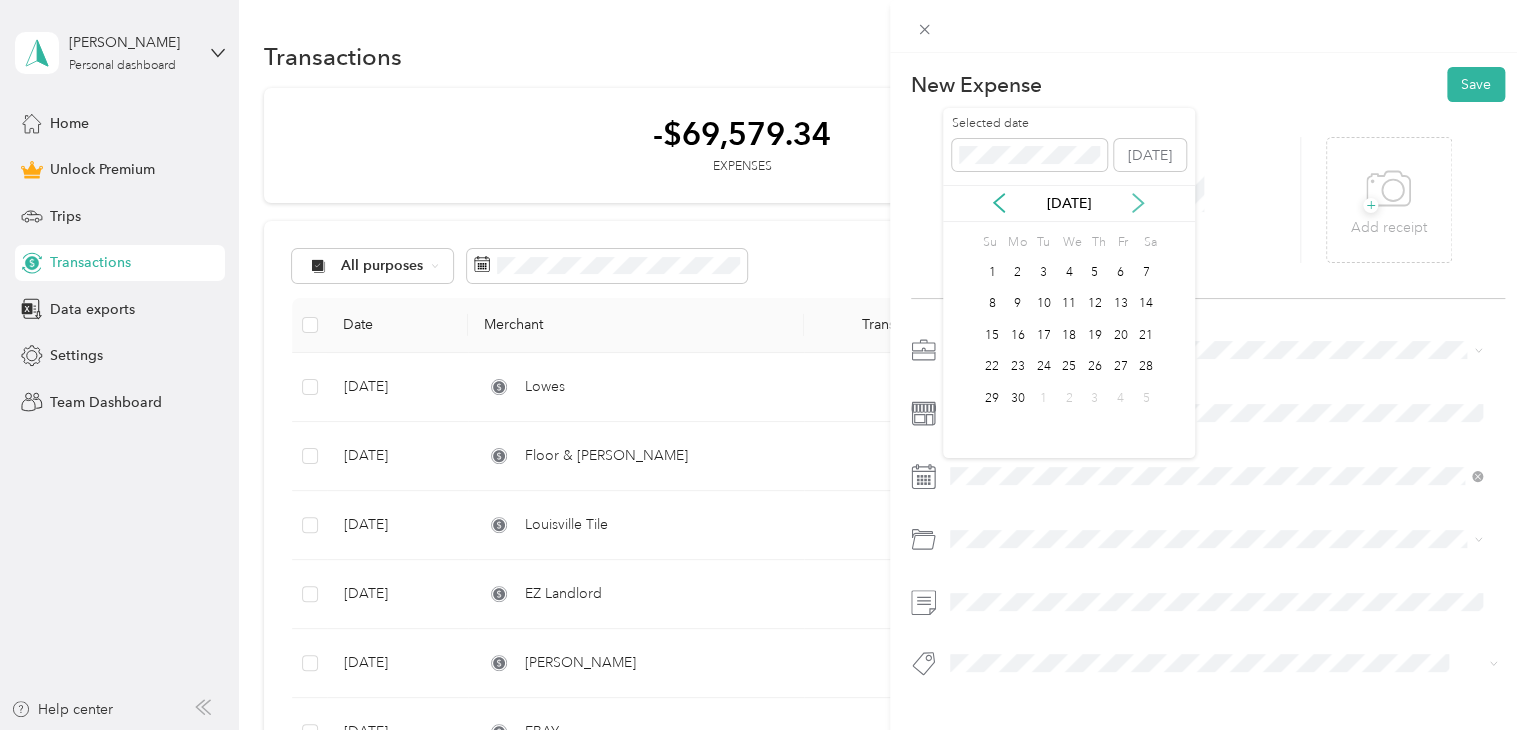 click 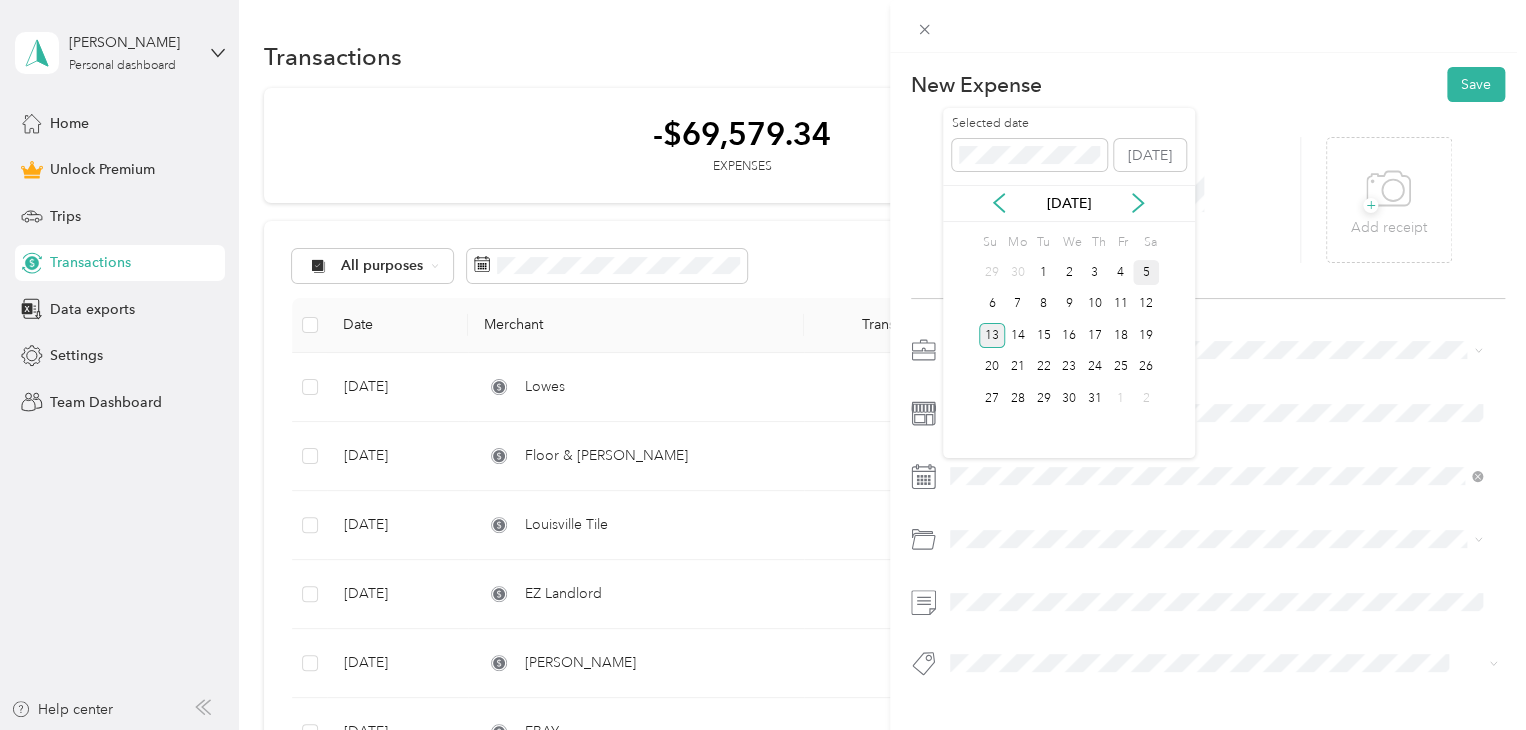 click on "5" at bounding box center [1146, 272] 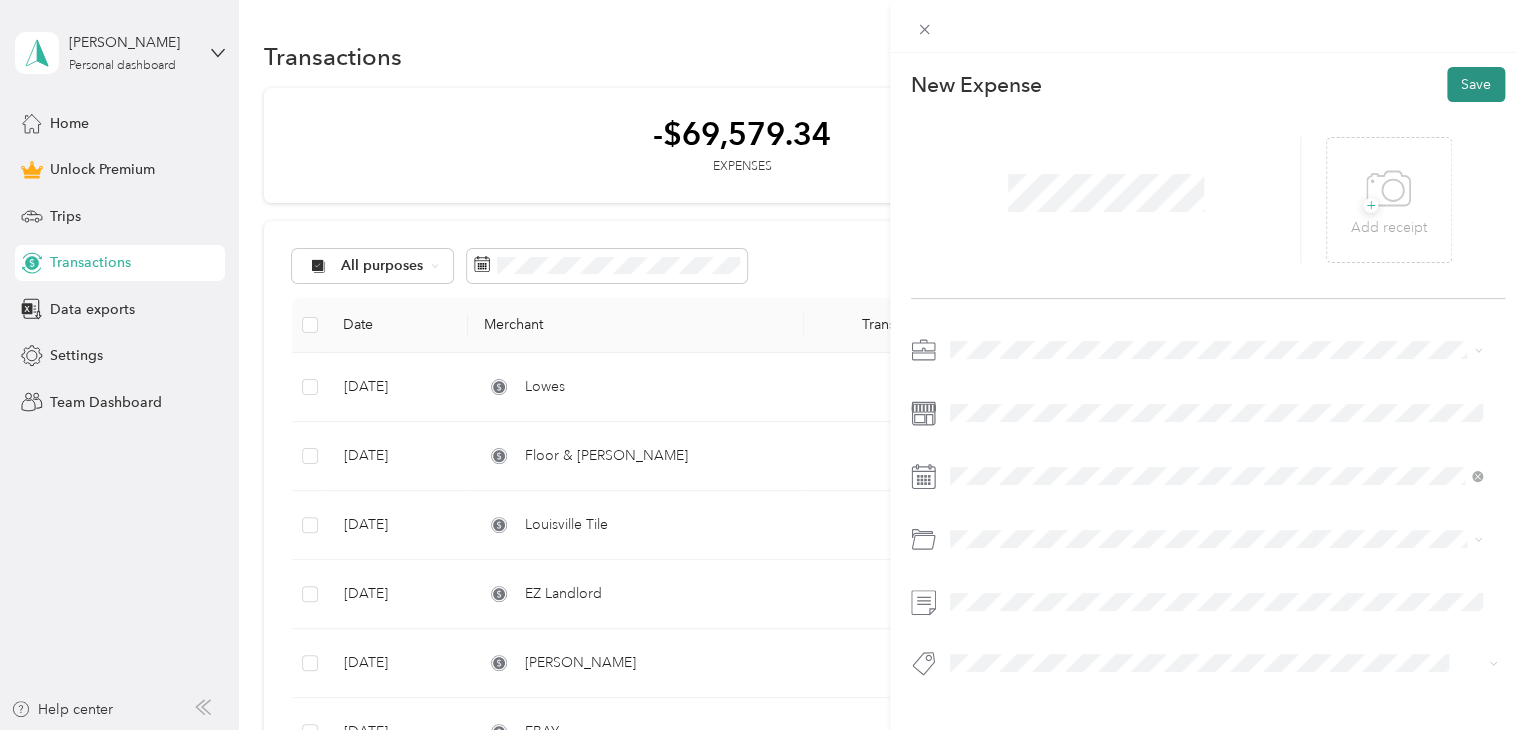 click on "Save" at bounding box center (1476, 84) 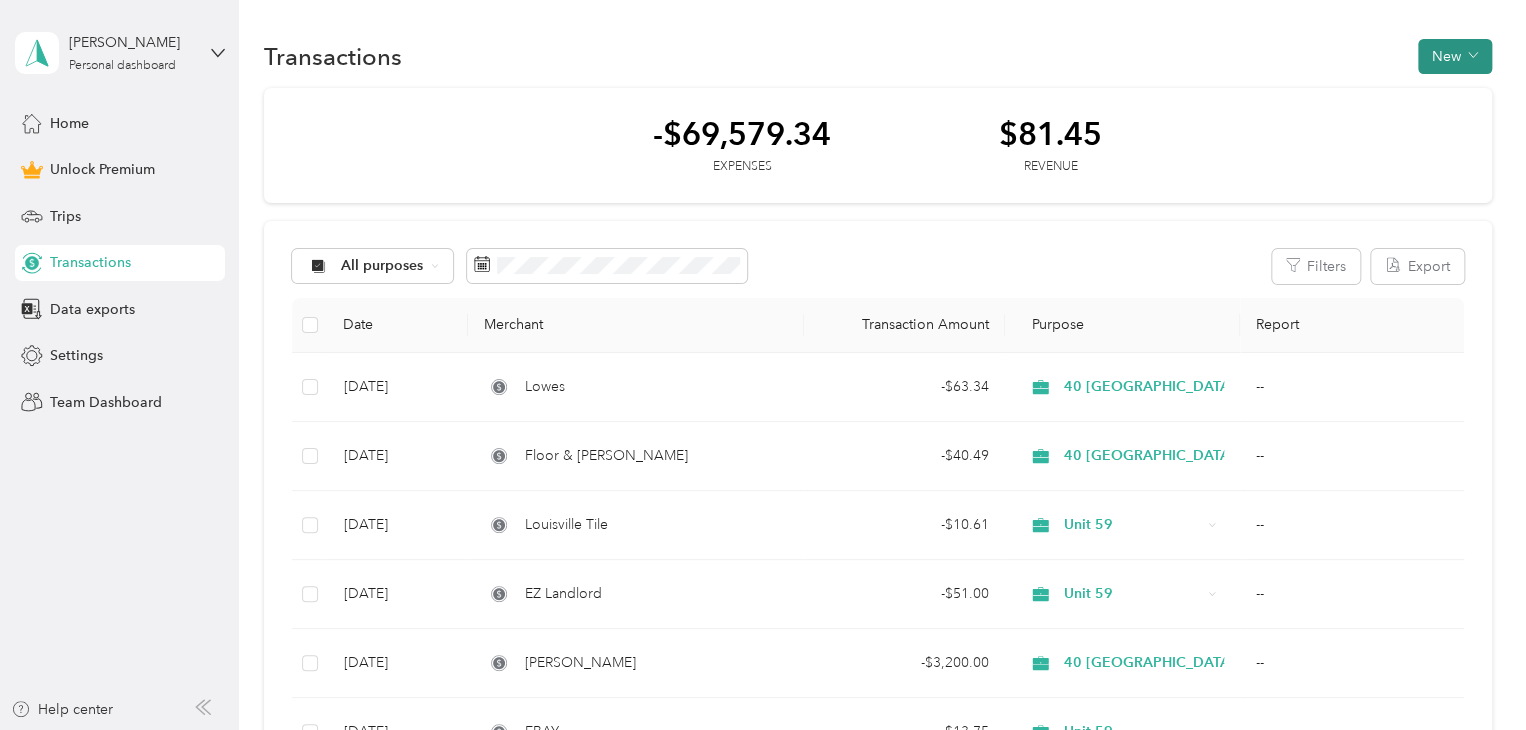 click on "New" at bounding box center [1455, 56] 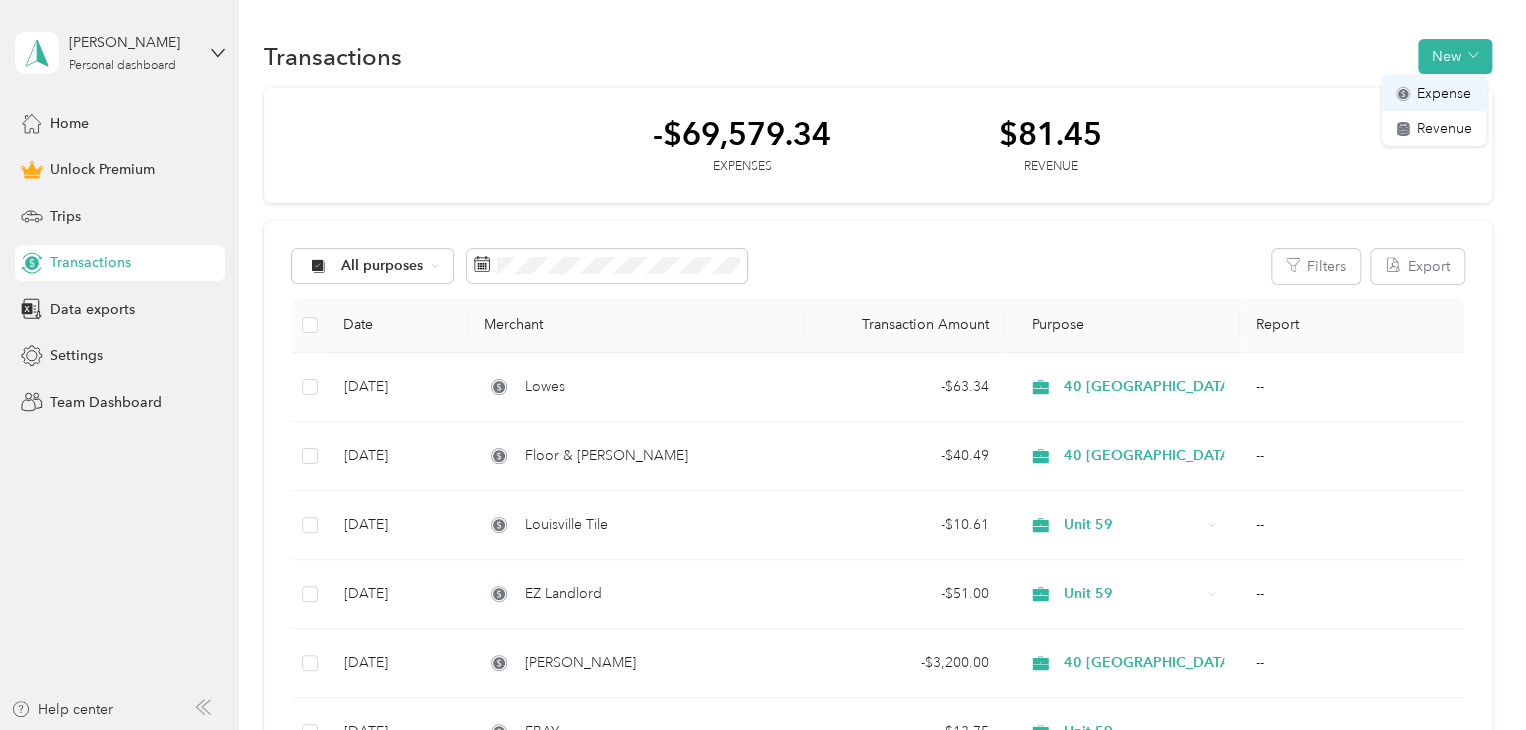 click on "Expense" at bounding box center [1444, 93] 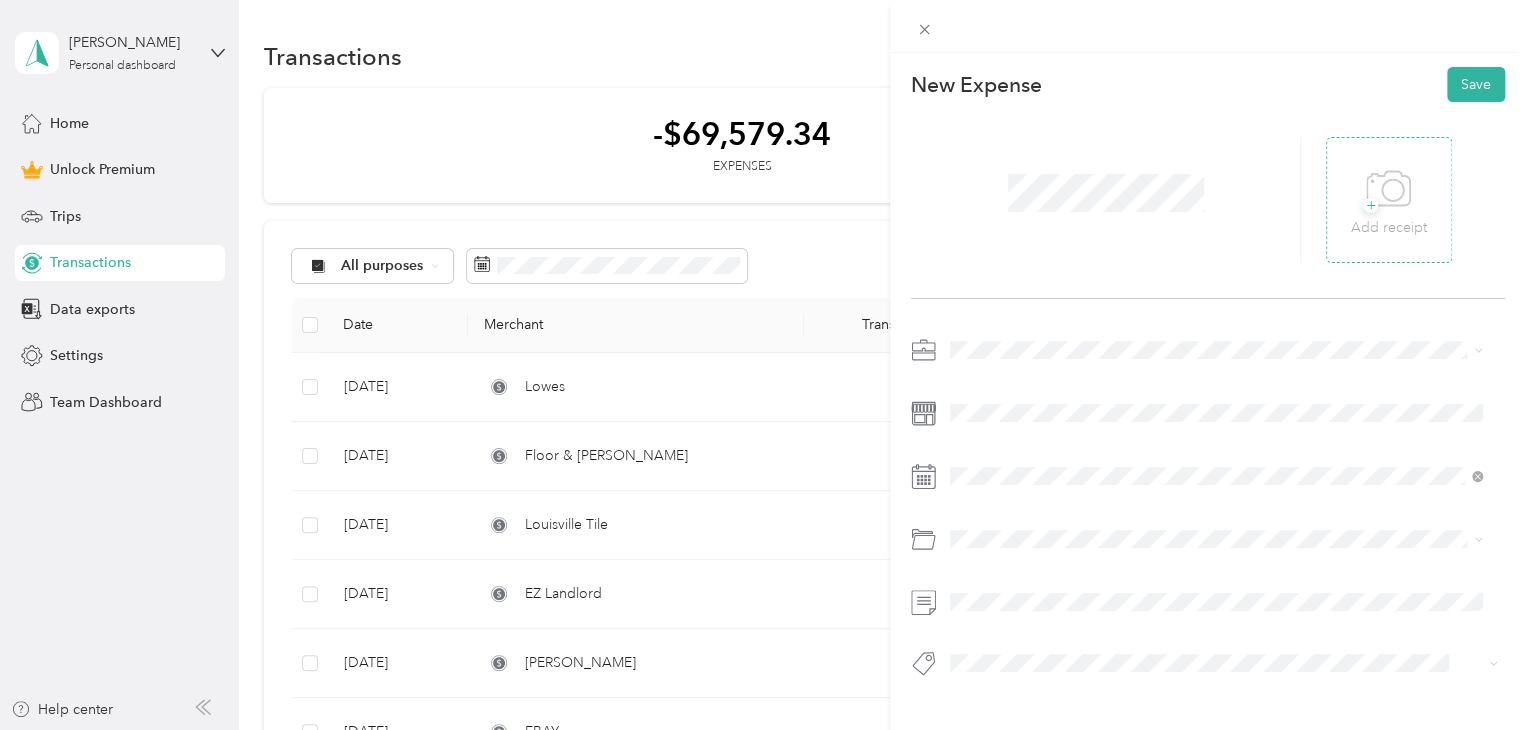 click 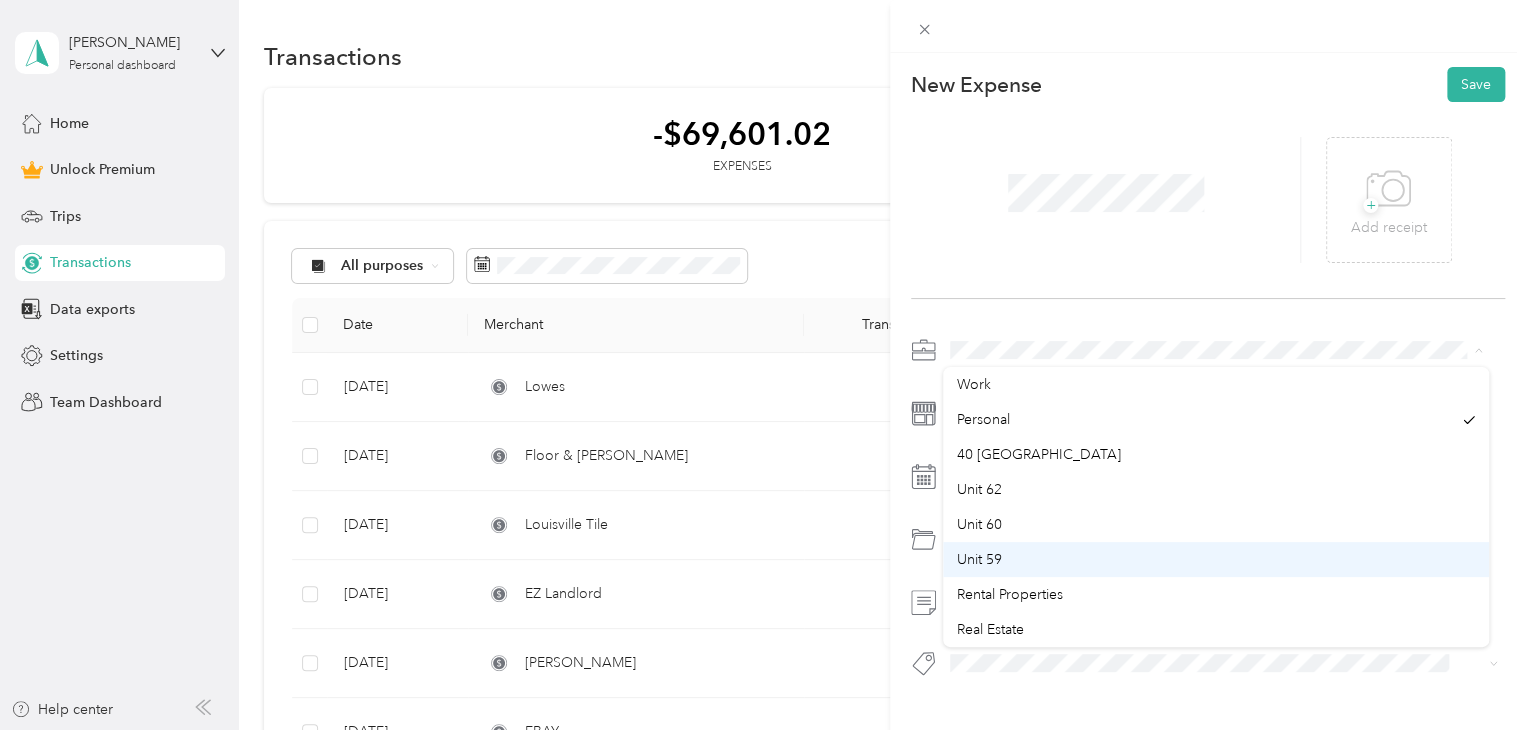 click on "Unit 59" at bounding box center [1216, 559] 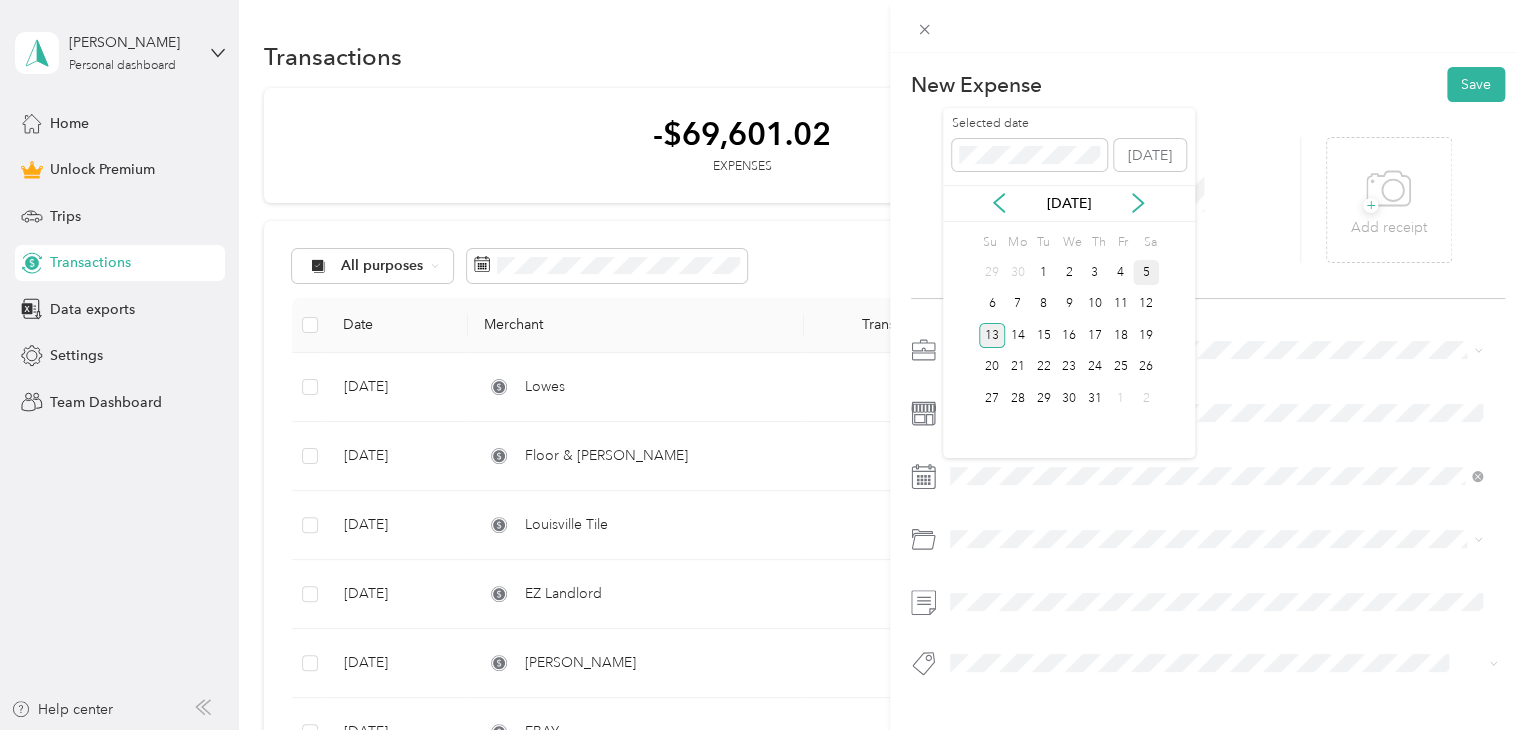 click on "5" at bounding box center [1146, 272] 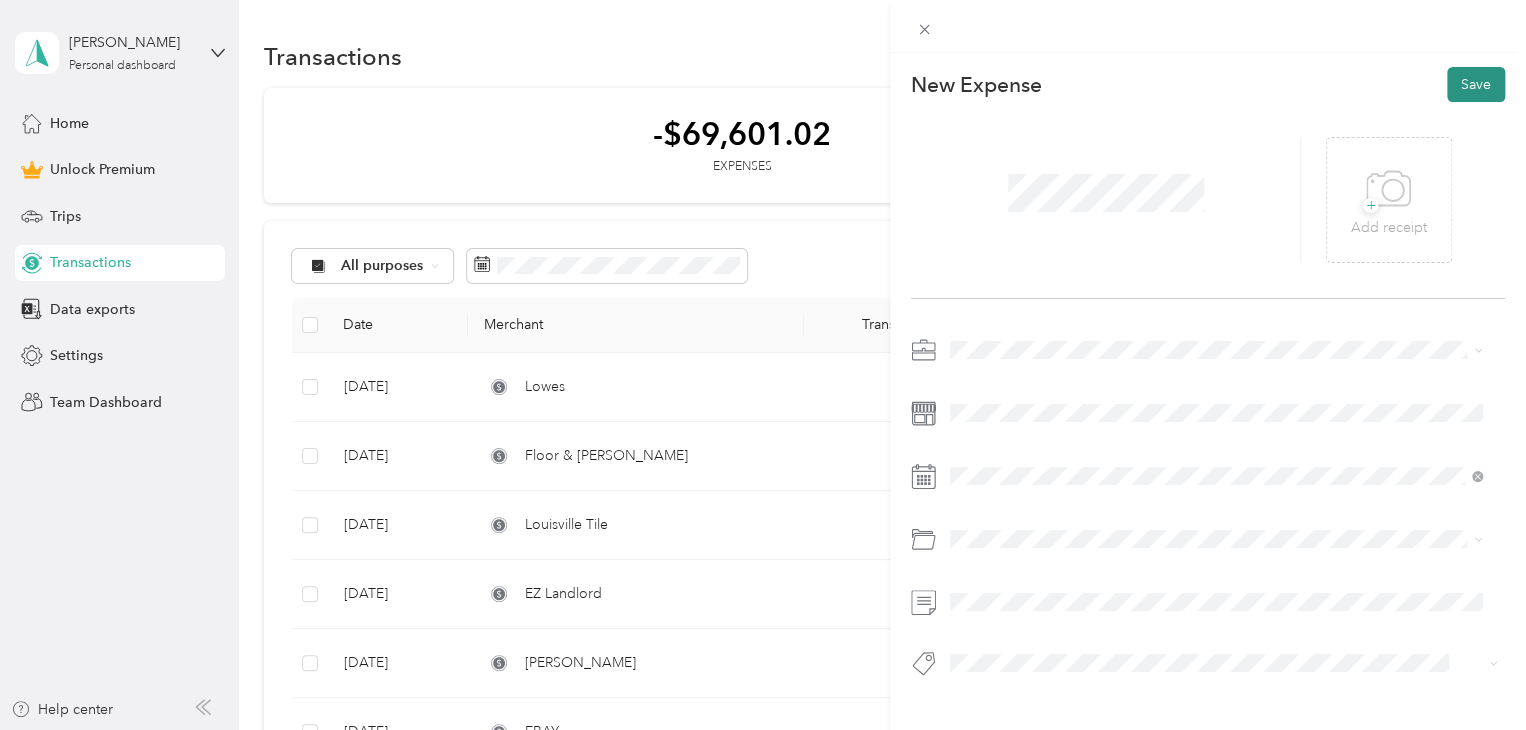 click on "Save" at bounding box center (1476, 84) 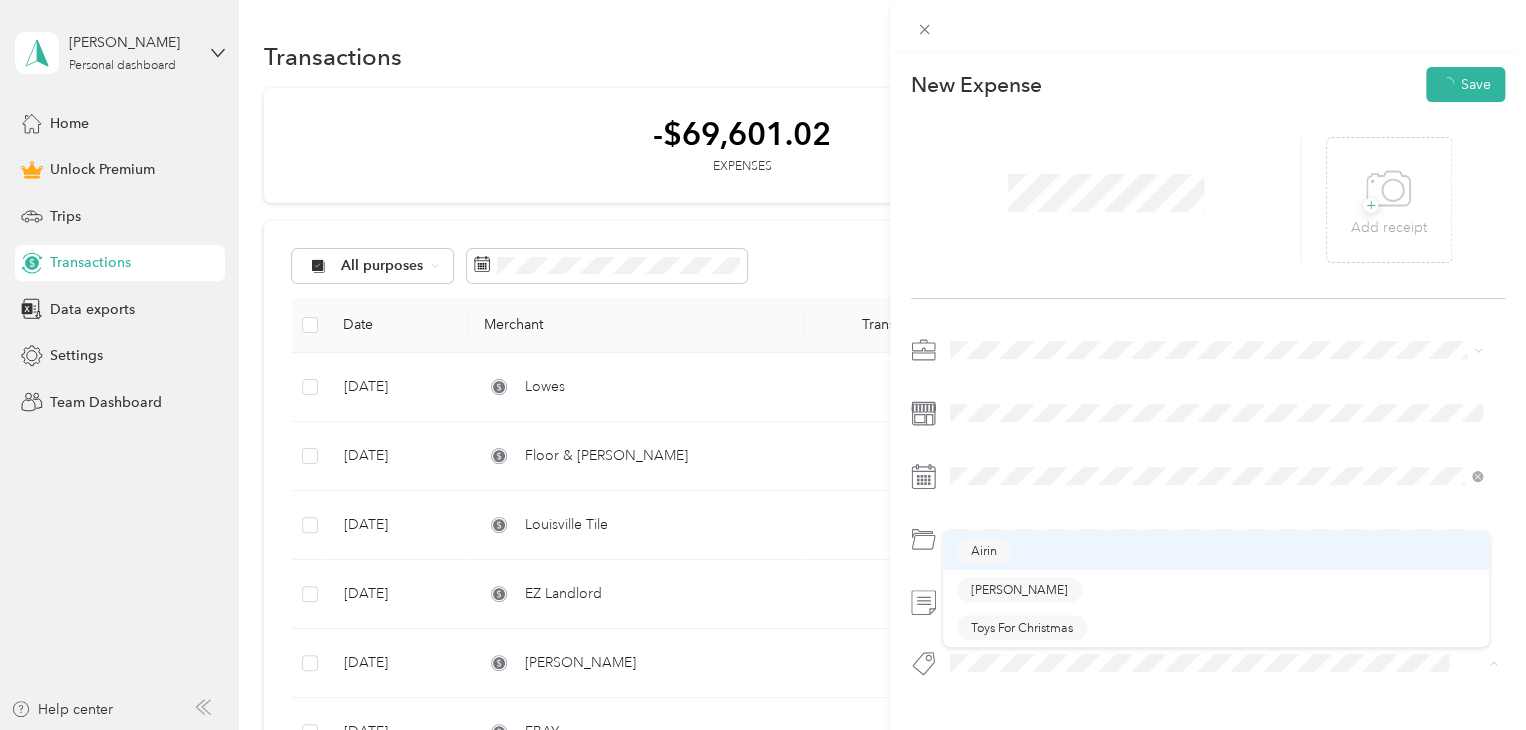 click on "Airin" at bounding box center [984, 551] 